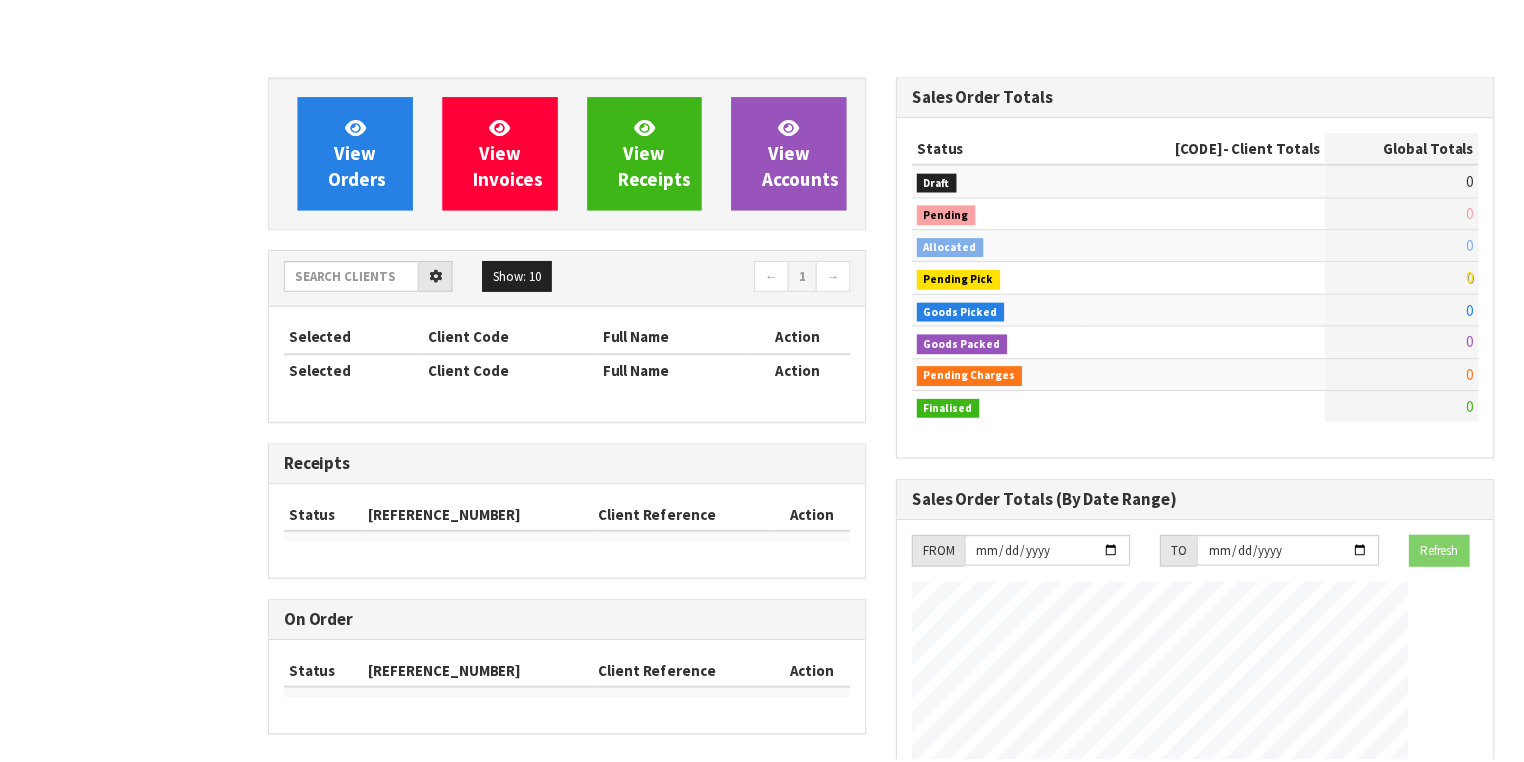 scroll, scrollTop: 0, scrollLeft: 0, axis: both 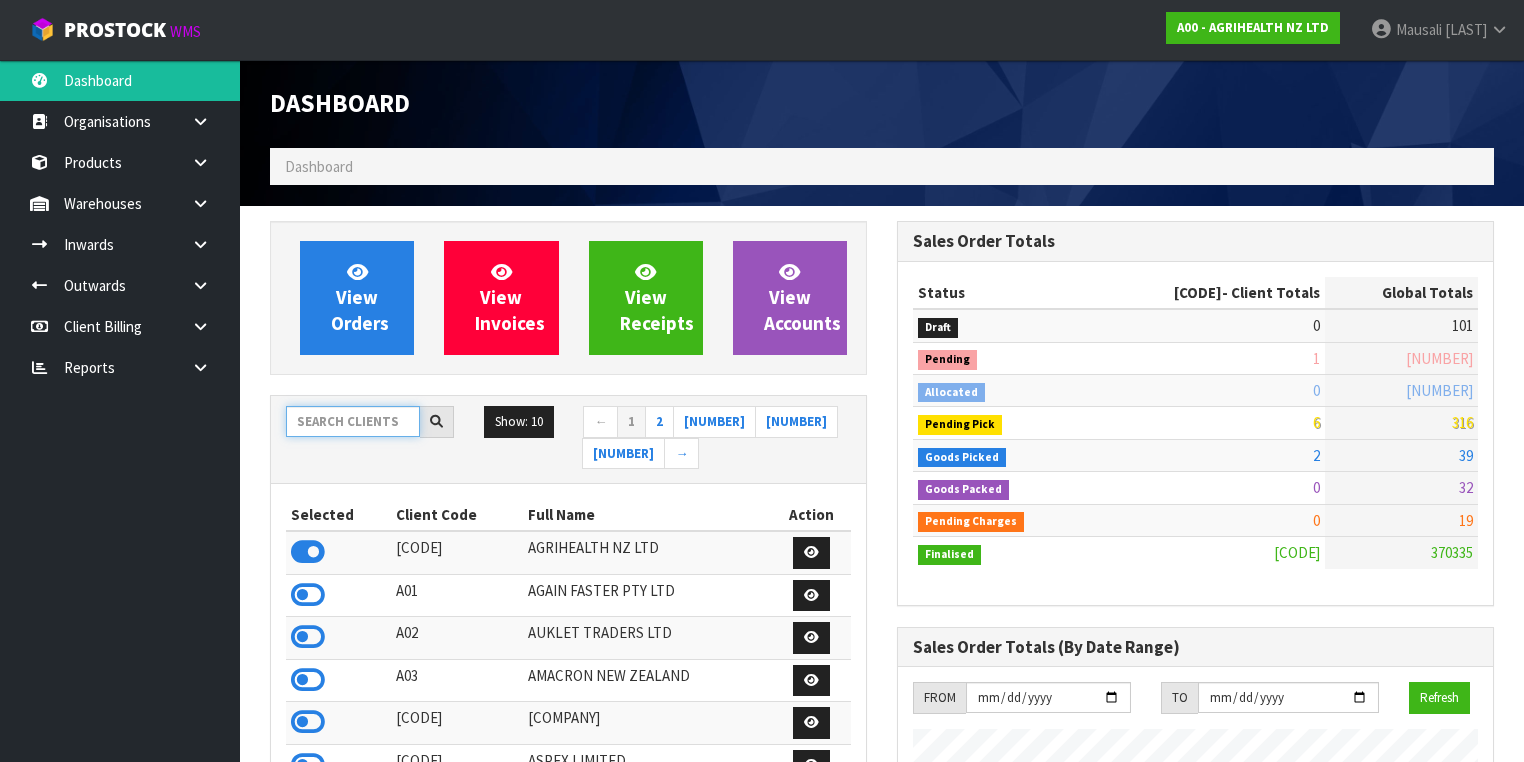 click at bounding box center [353, 421] 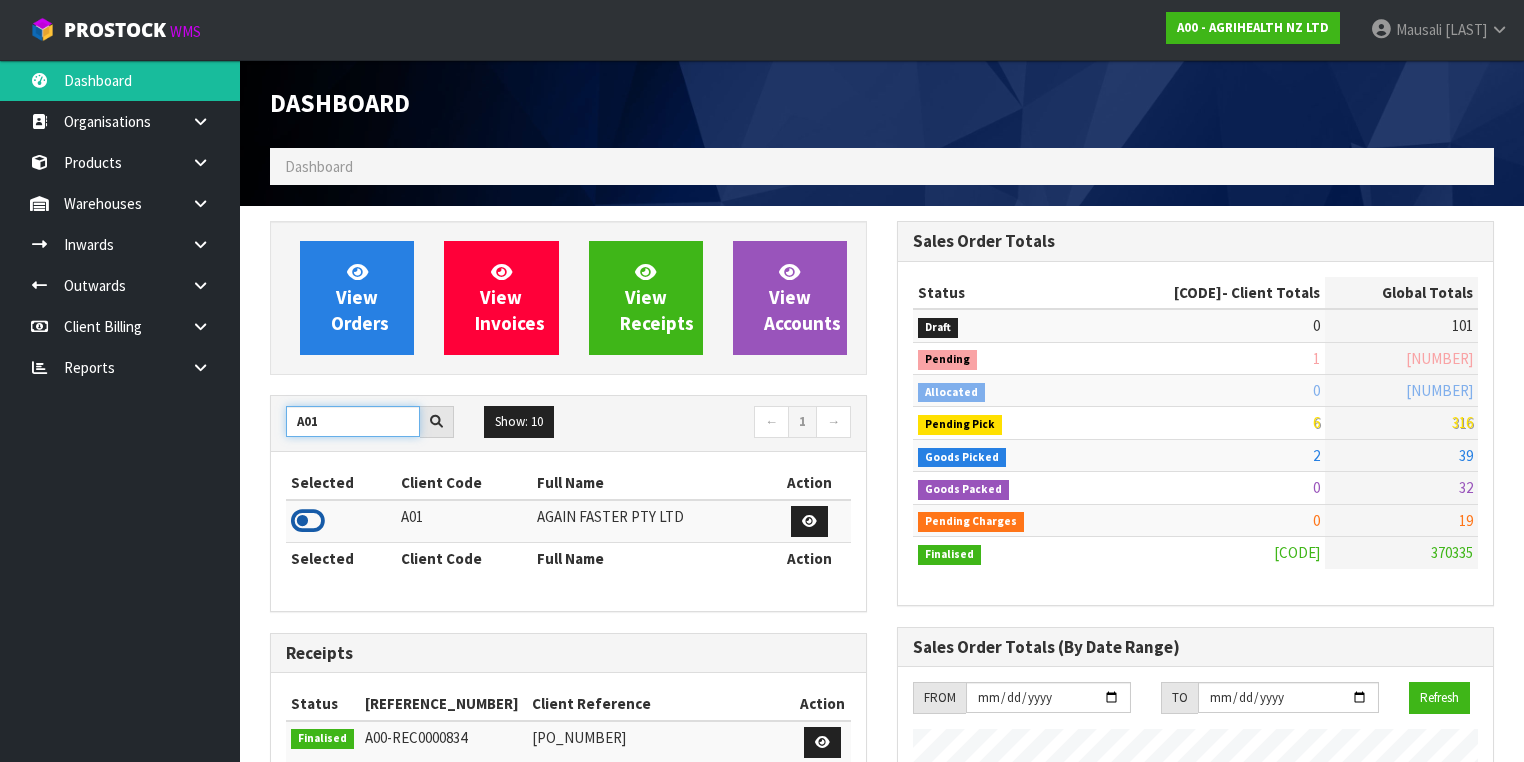 type on "A01" 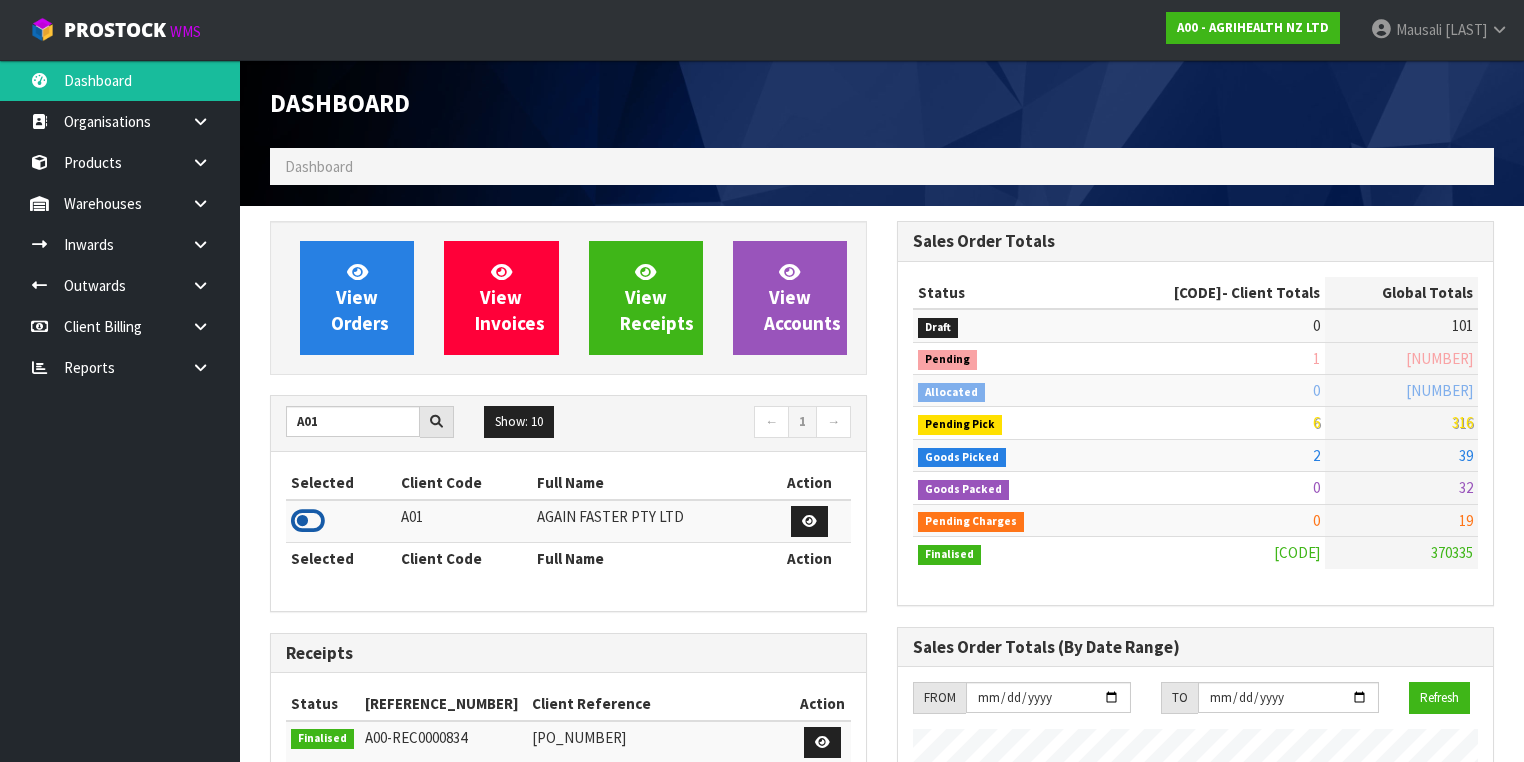 click at bounding box center [308, 521] 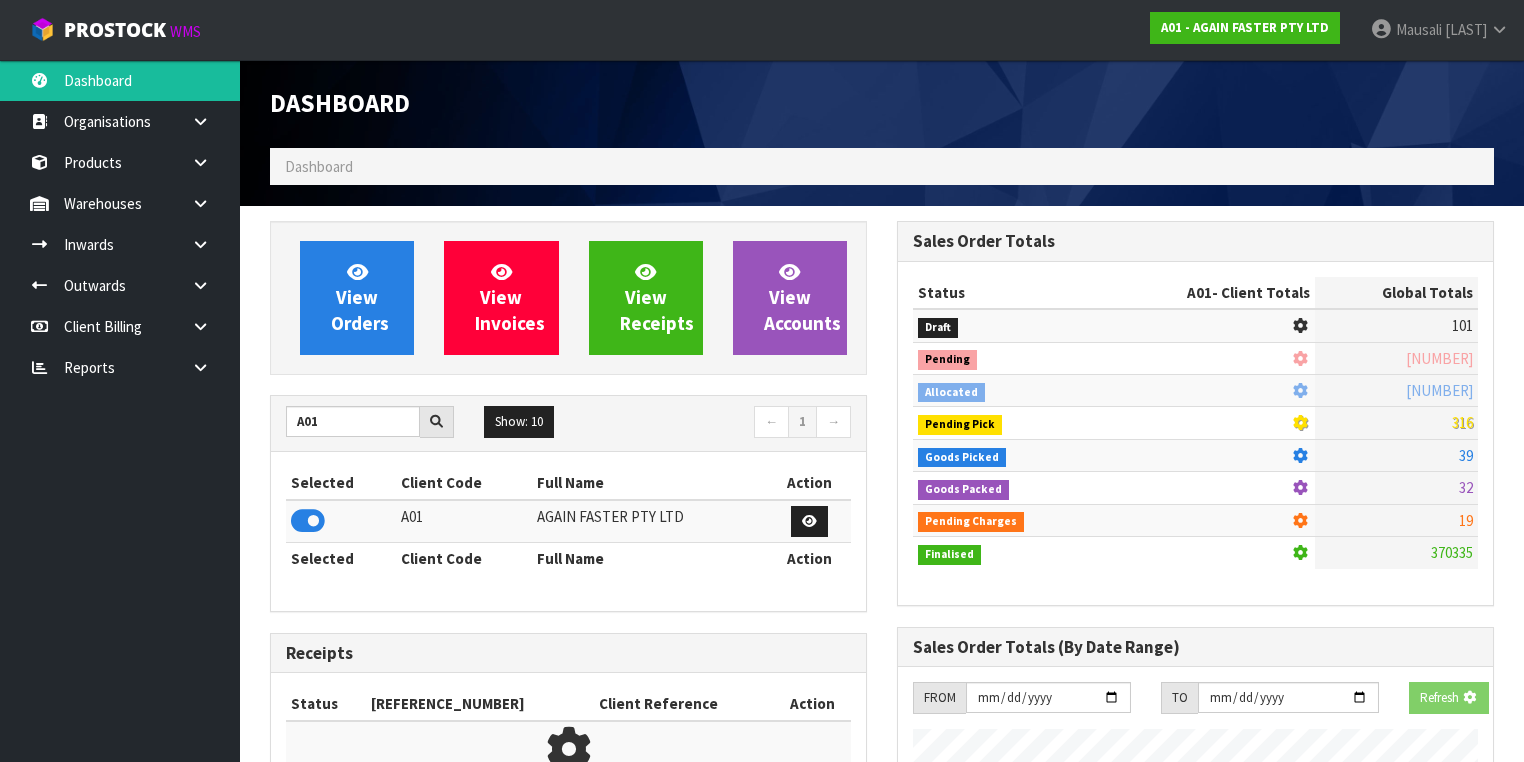 scroll, scrollTop: 1242, scrollLeft: 627, axis: both 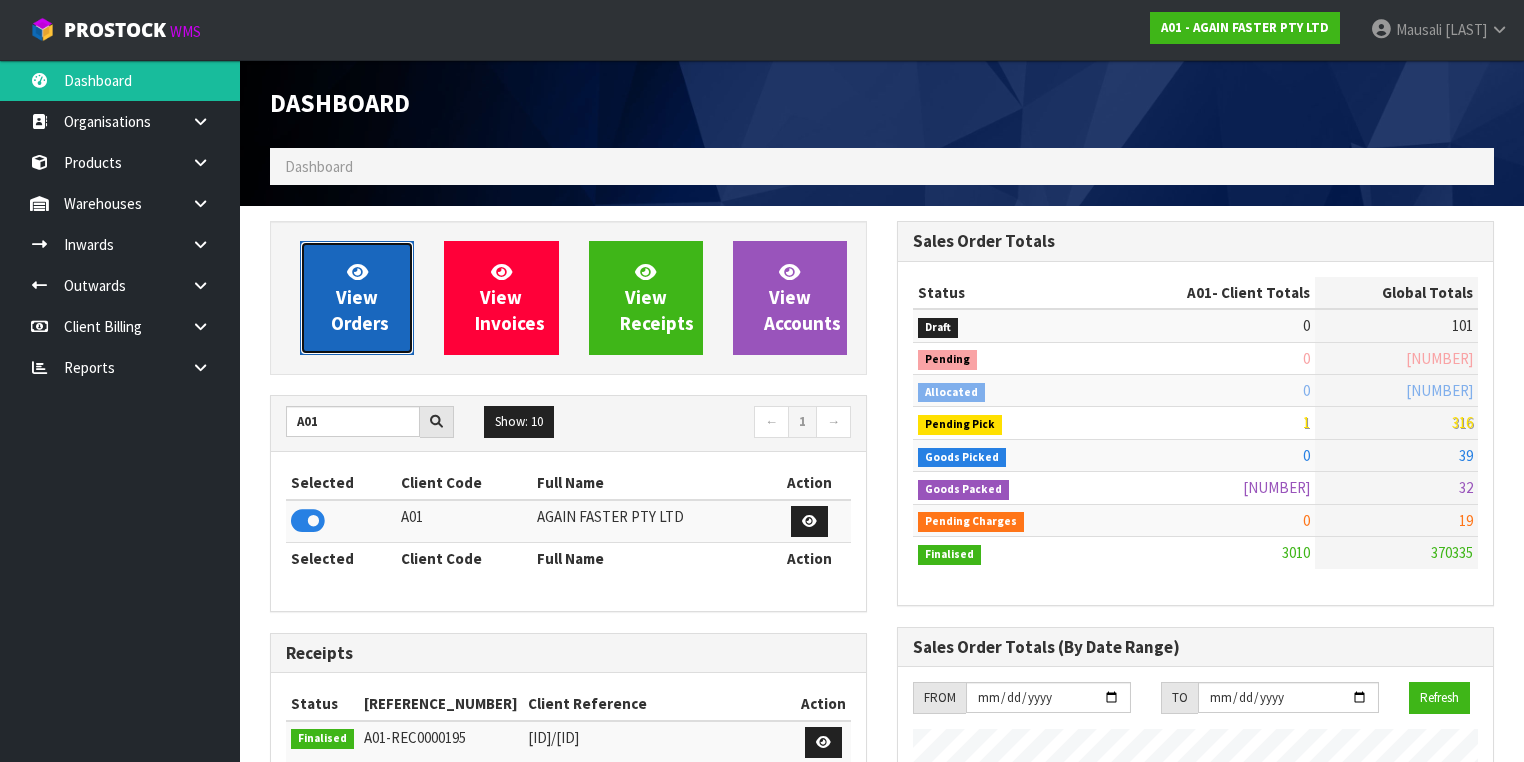 click on "View
Orders" at bounding box center [360, 297] 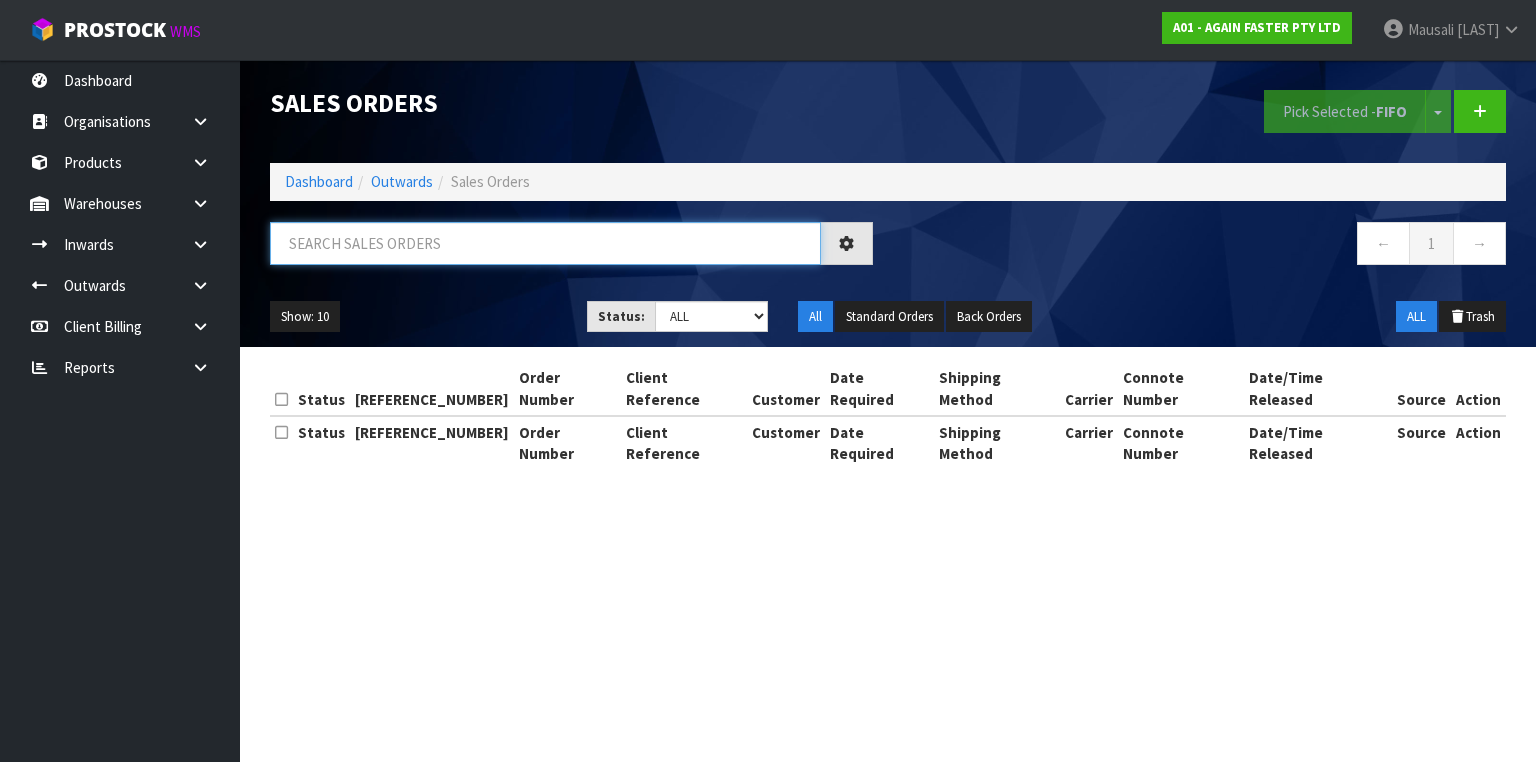 click at bounding box center [545, 243] 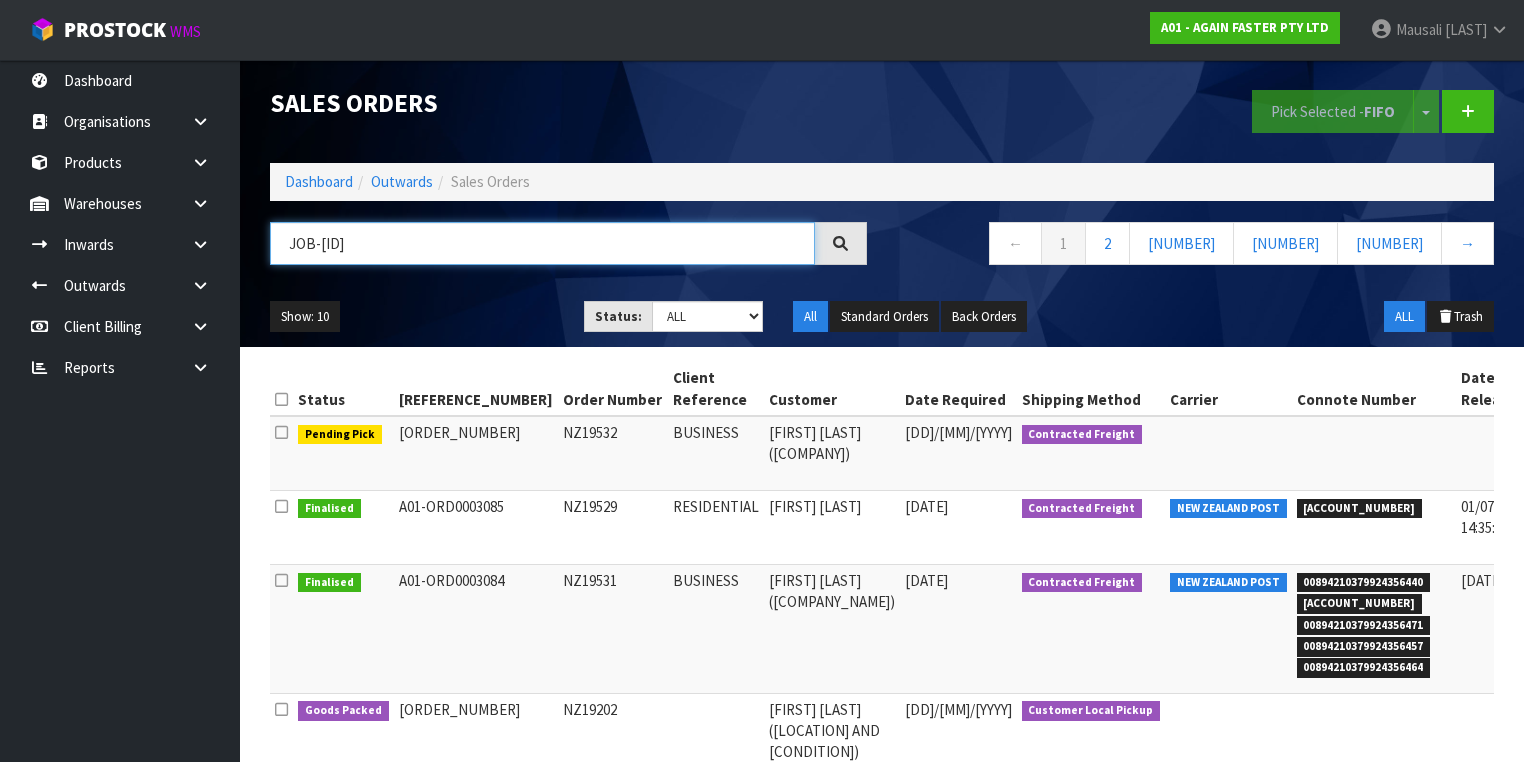 type on "JOB-0400862" 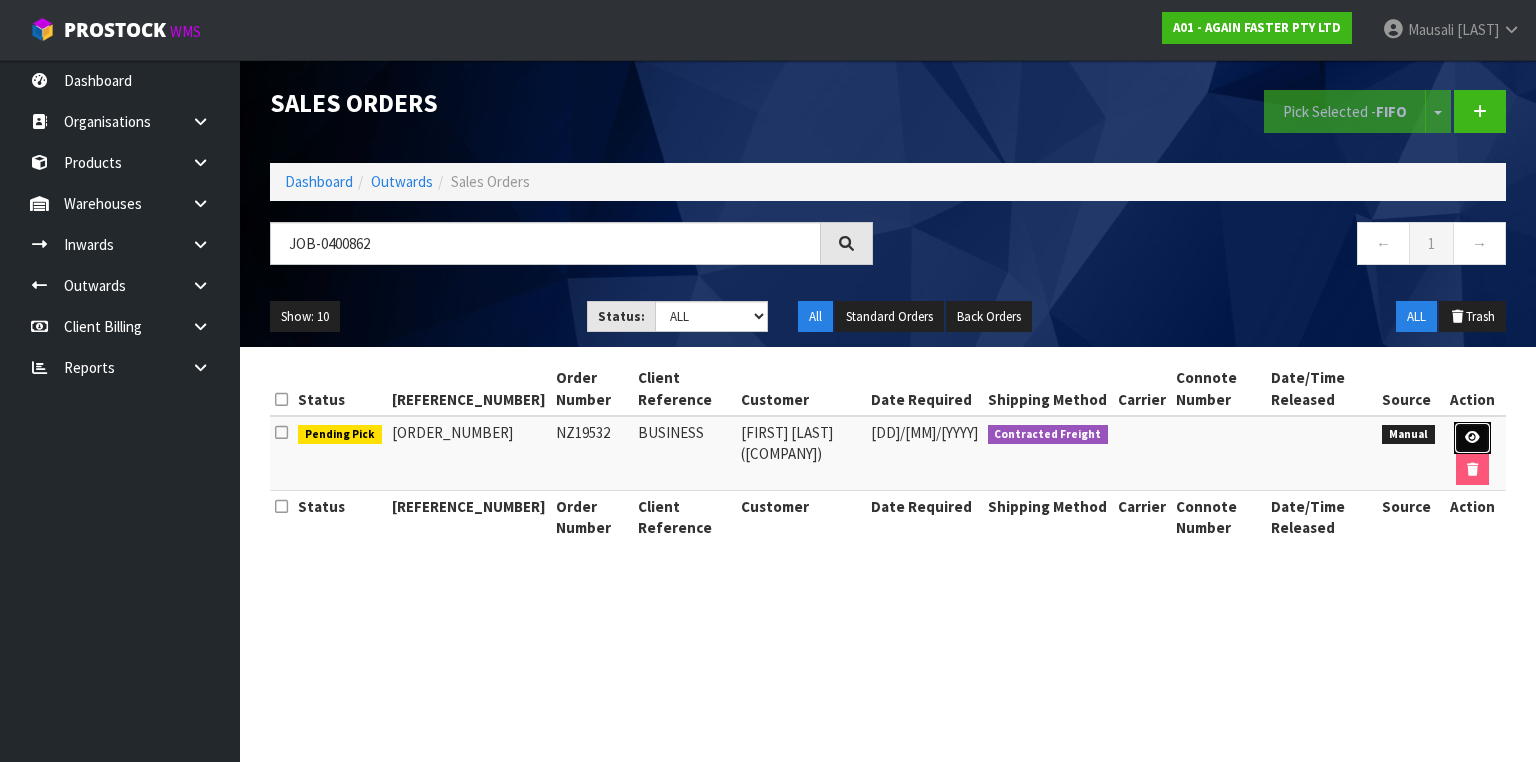 click at bounding box center (1472, 437) 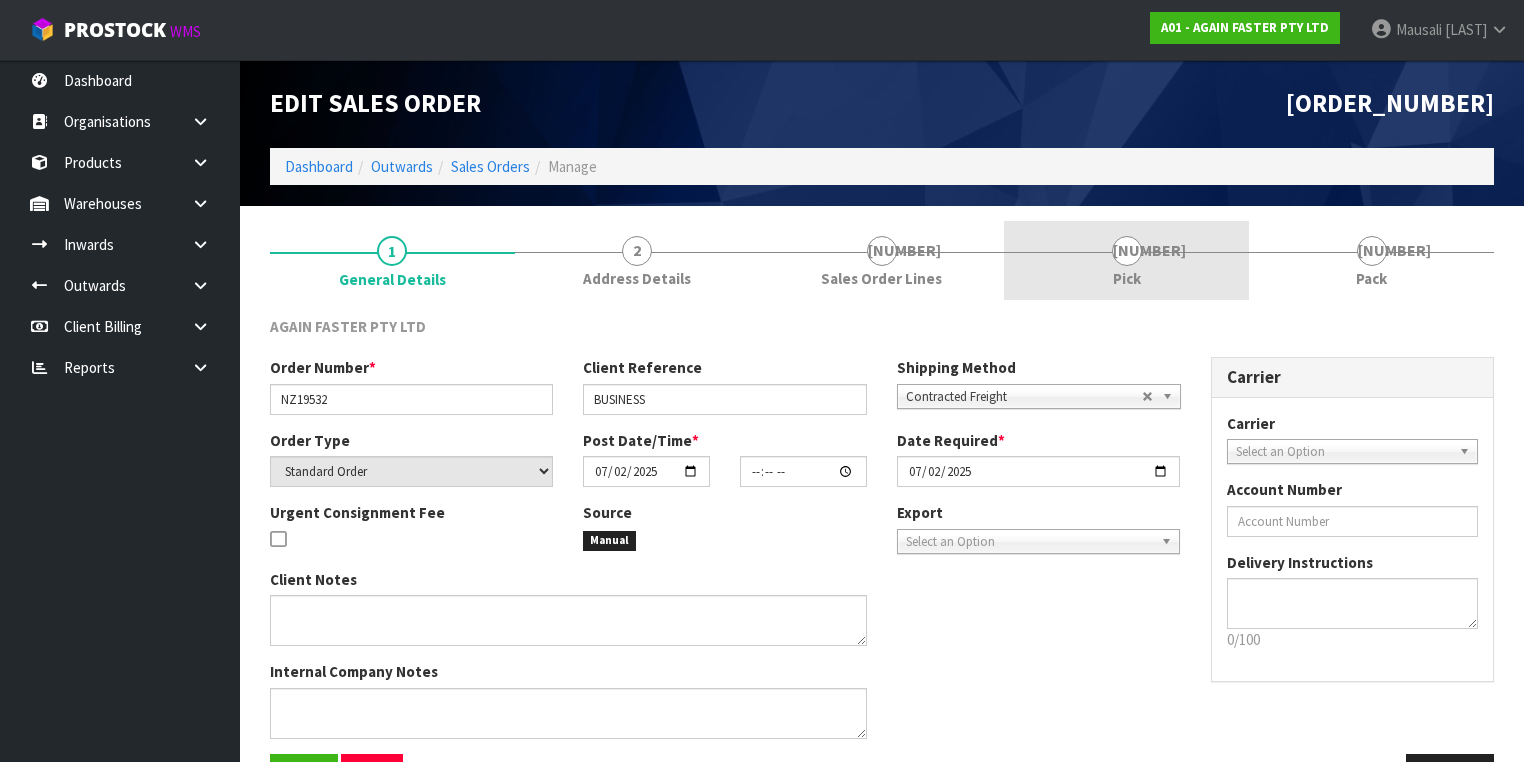 click on "4
Pick" at bounding box center [392, 261] 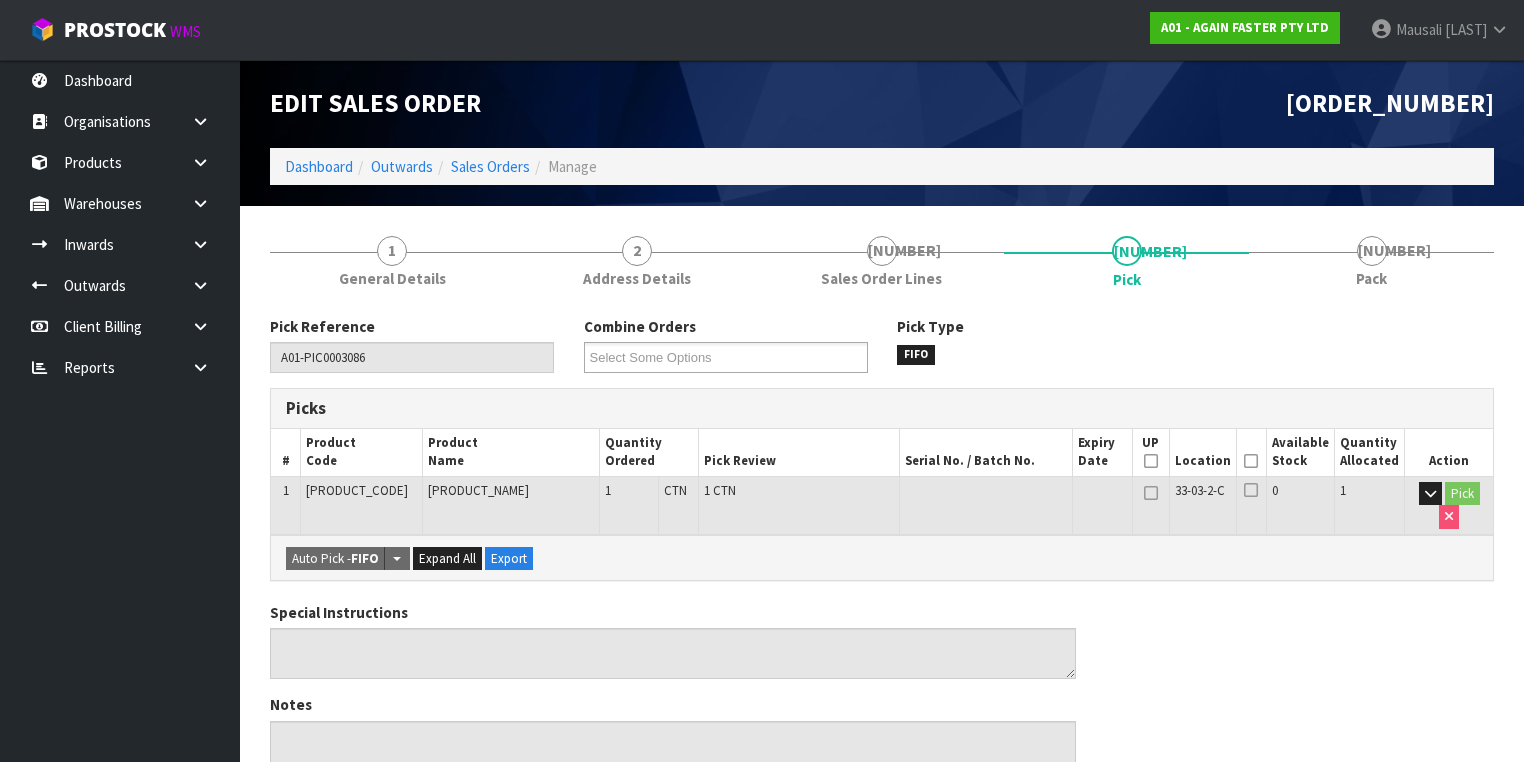 click at bounding box center (1151, 461) 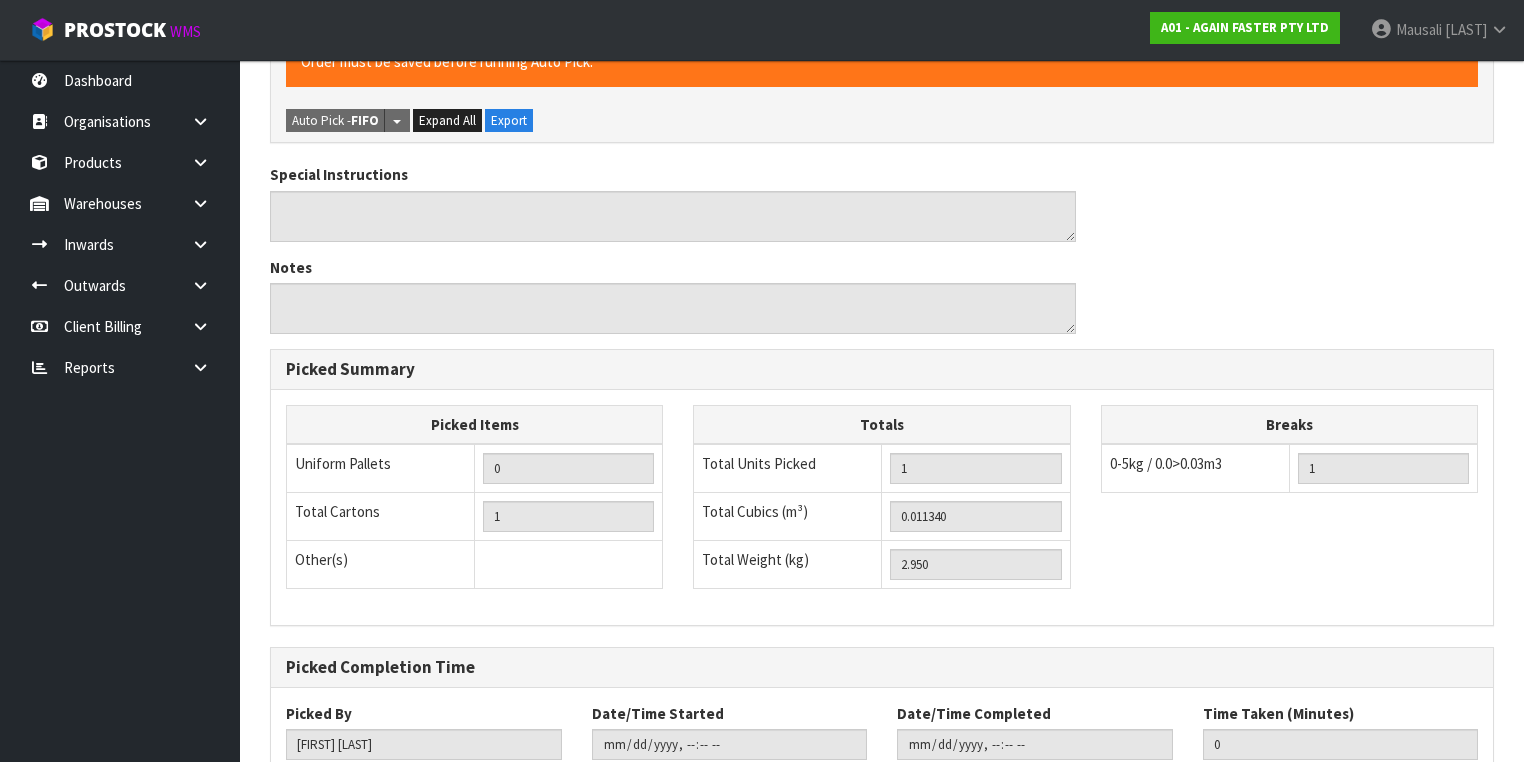 scroll, scrollTop: 641, scrollLeft: 0, axis: vertical 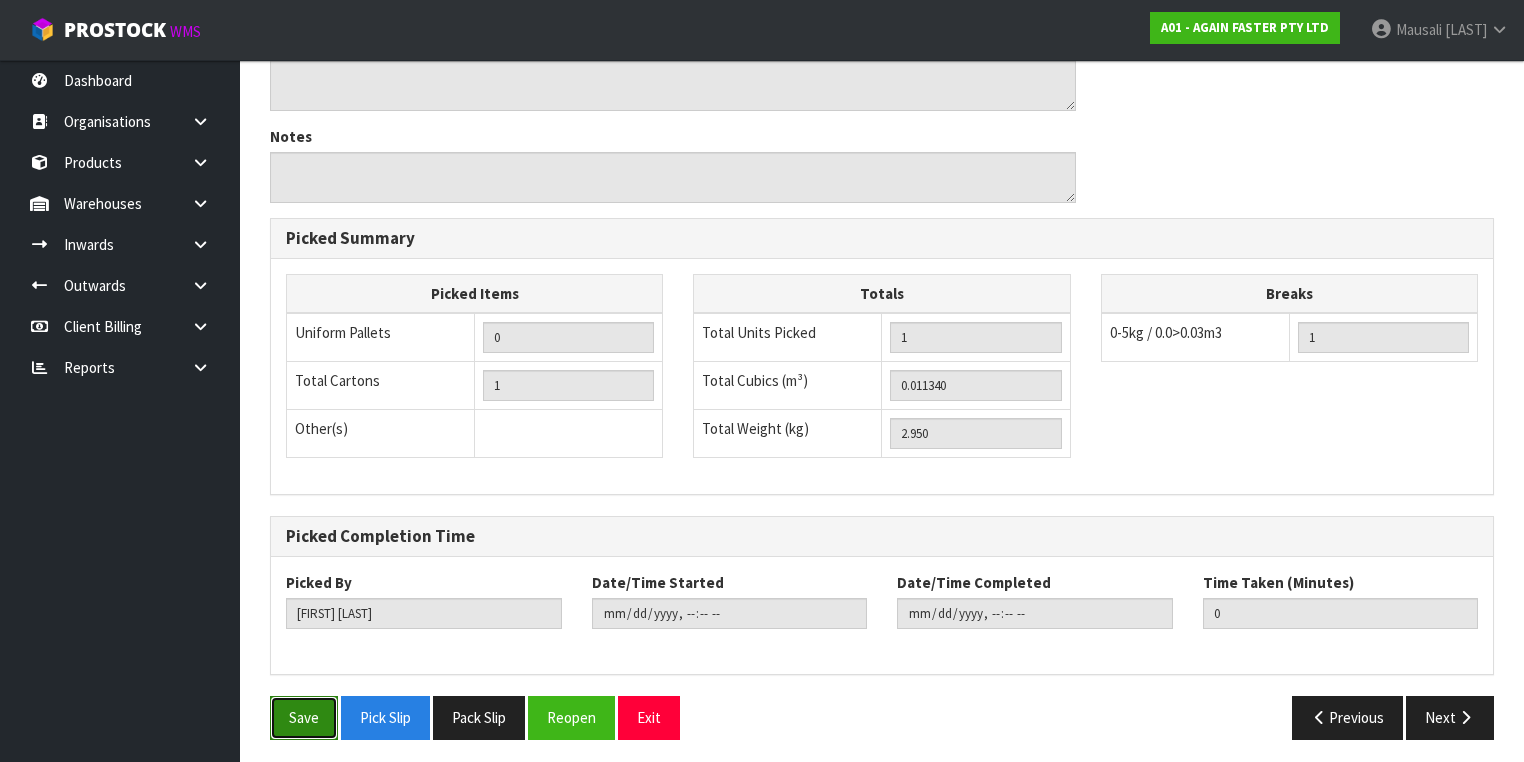 click on "Save" at bounding box center [304, 717] 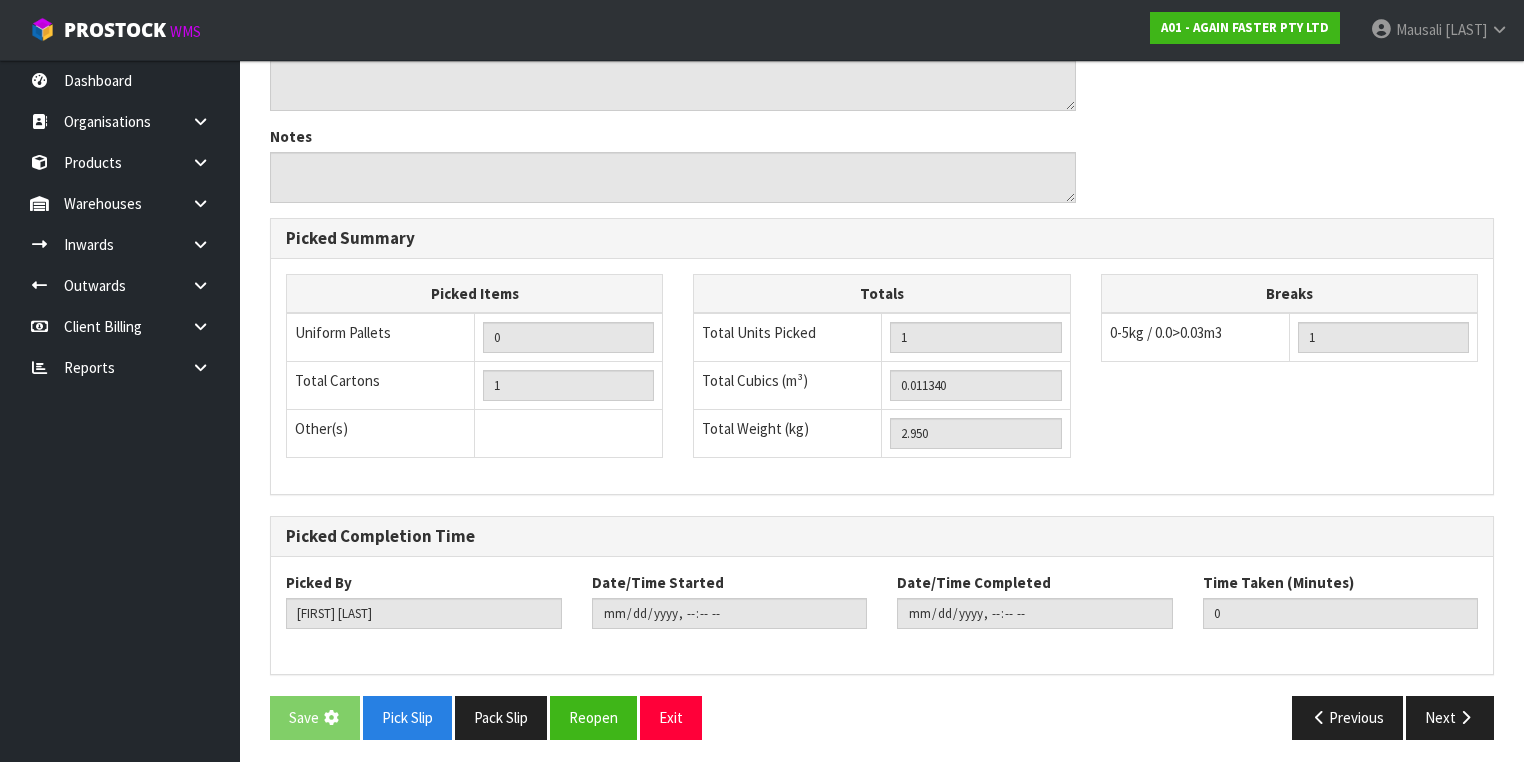 scroll, scrollTop: 0, scrollLeft: 0, axis: both 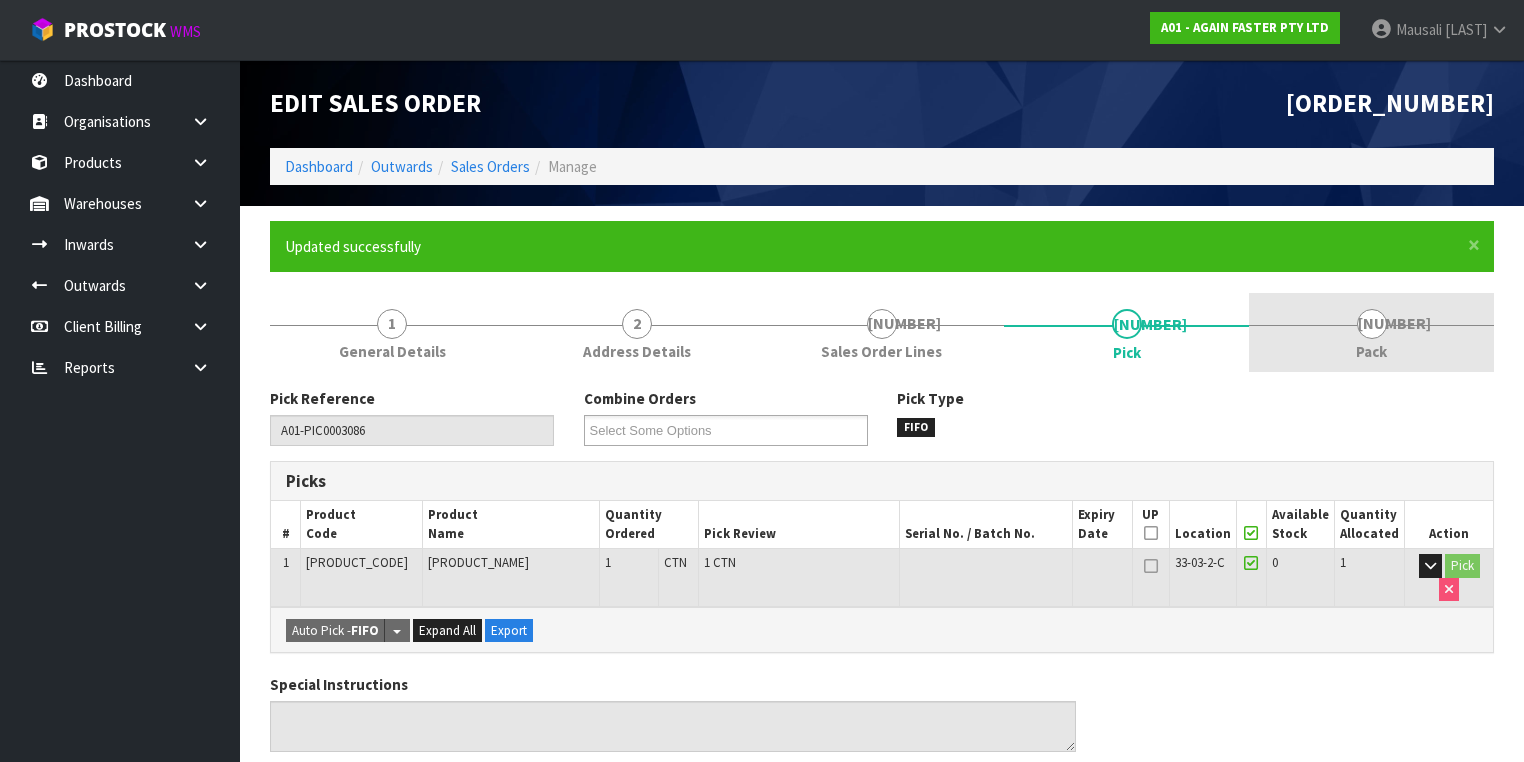 click on "5
Pack" at bounding box center (392, 332) 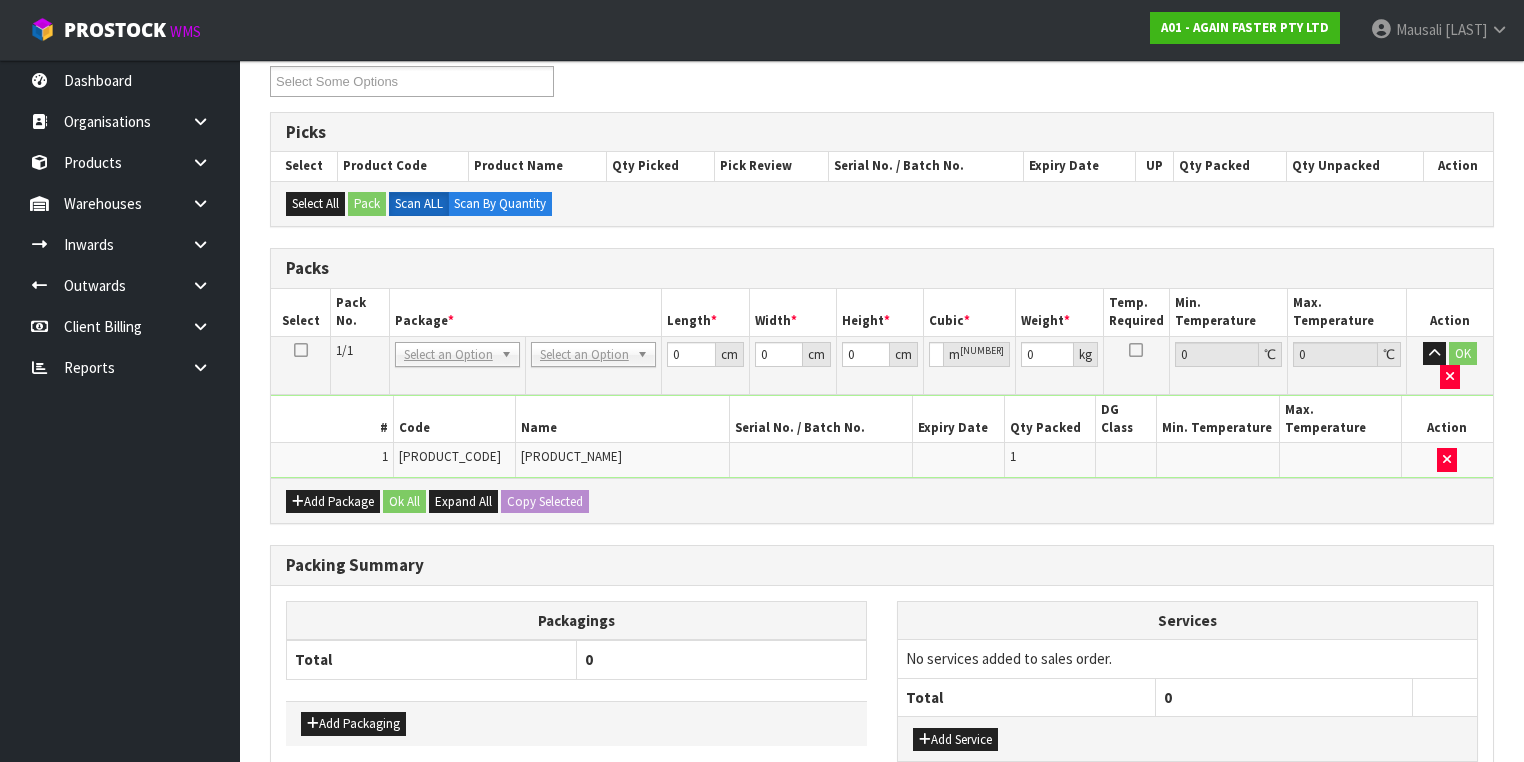 scroll, scrollTop: 431, scrollLeft: 0, axis: vertical 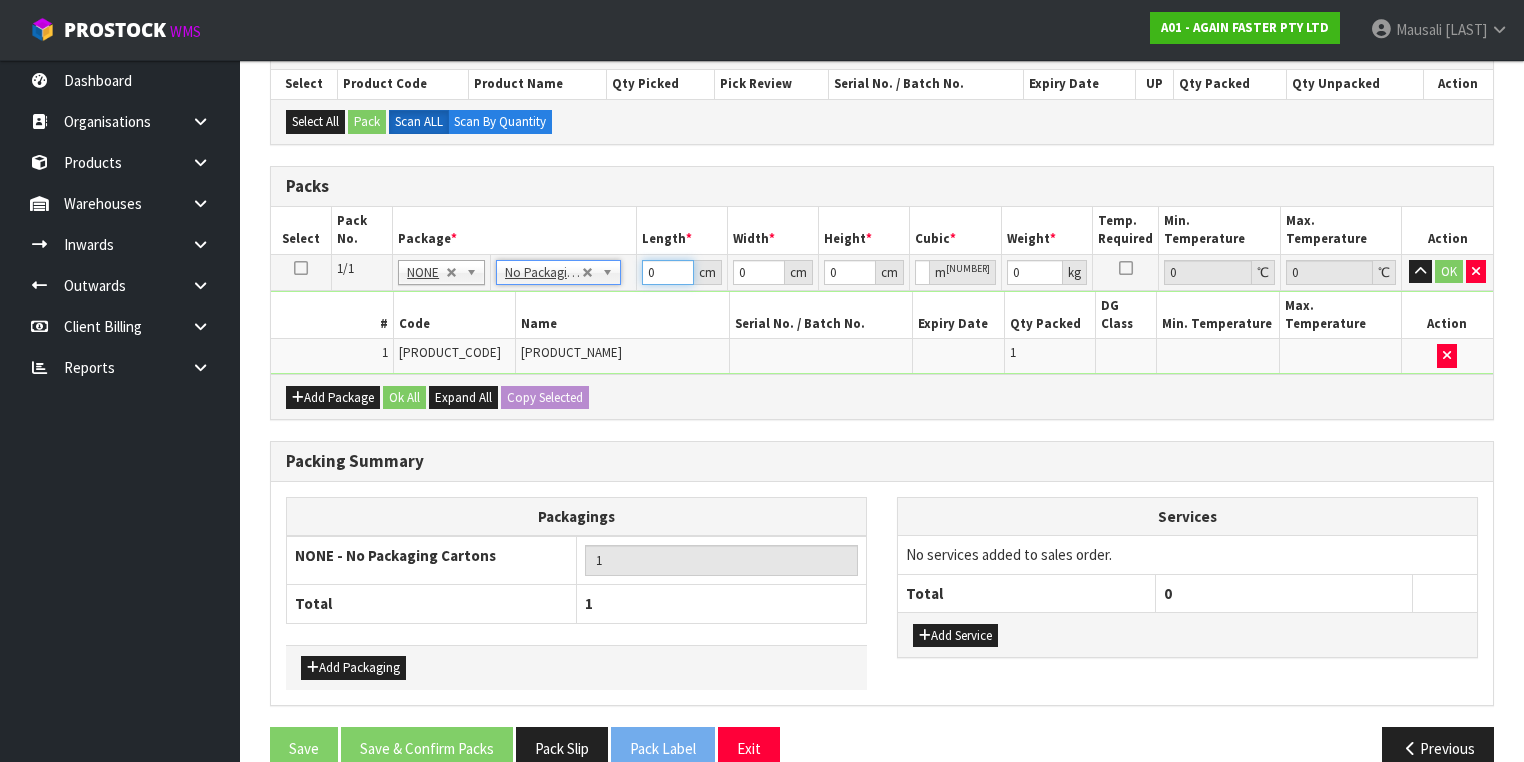 drag, startPoint x: 661, startPoint y: 271, endPoint x: 628, endPoint y: 287, distance: 36.67424 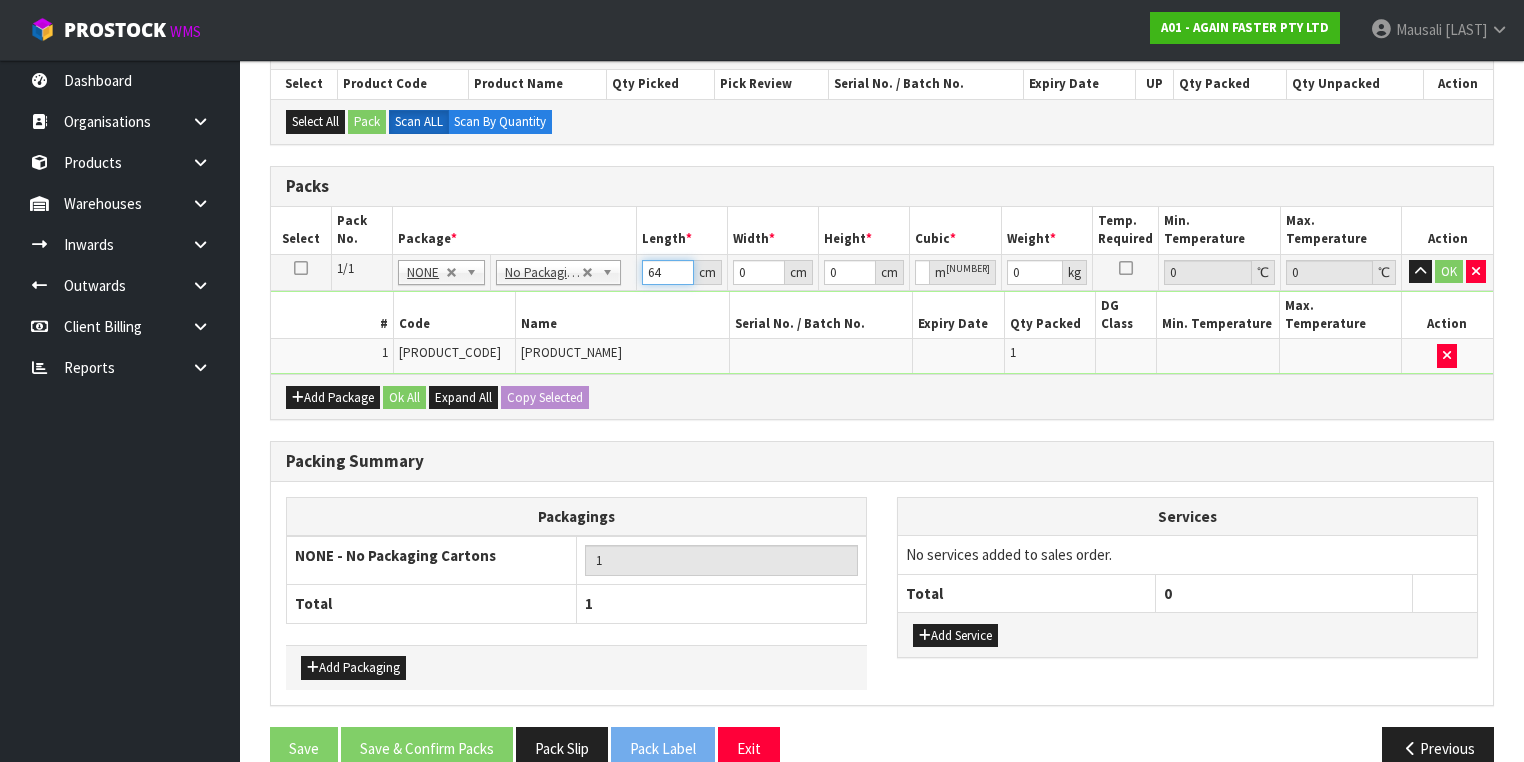 type on "64" 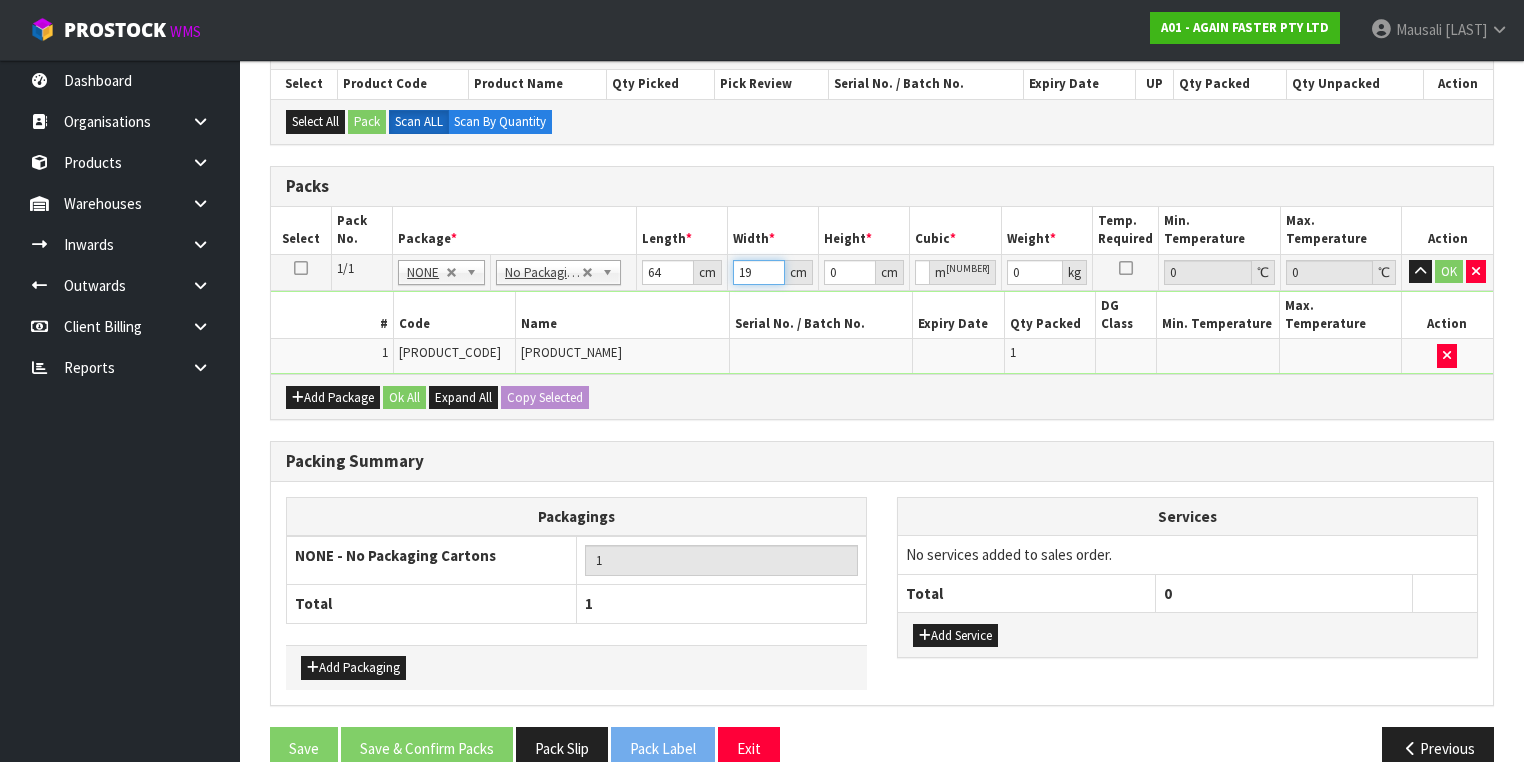 type on "19" 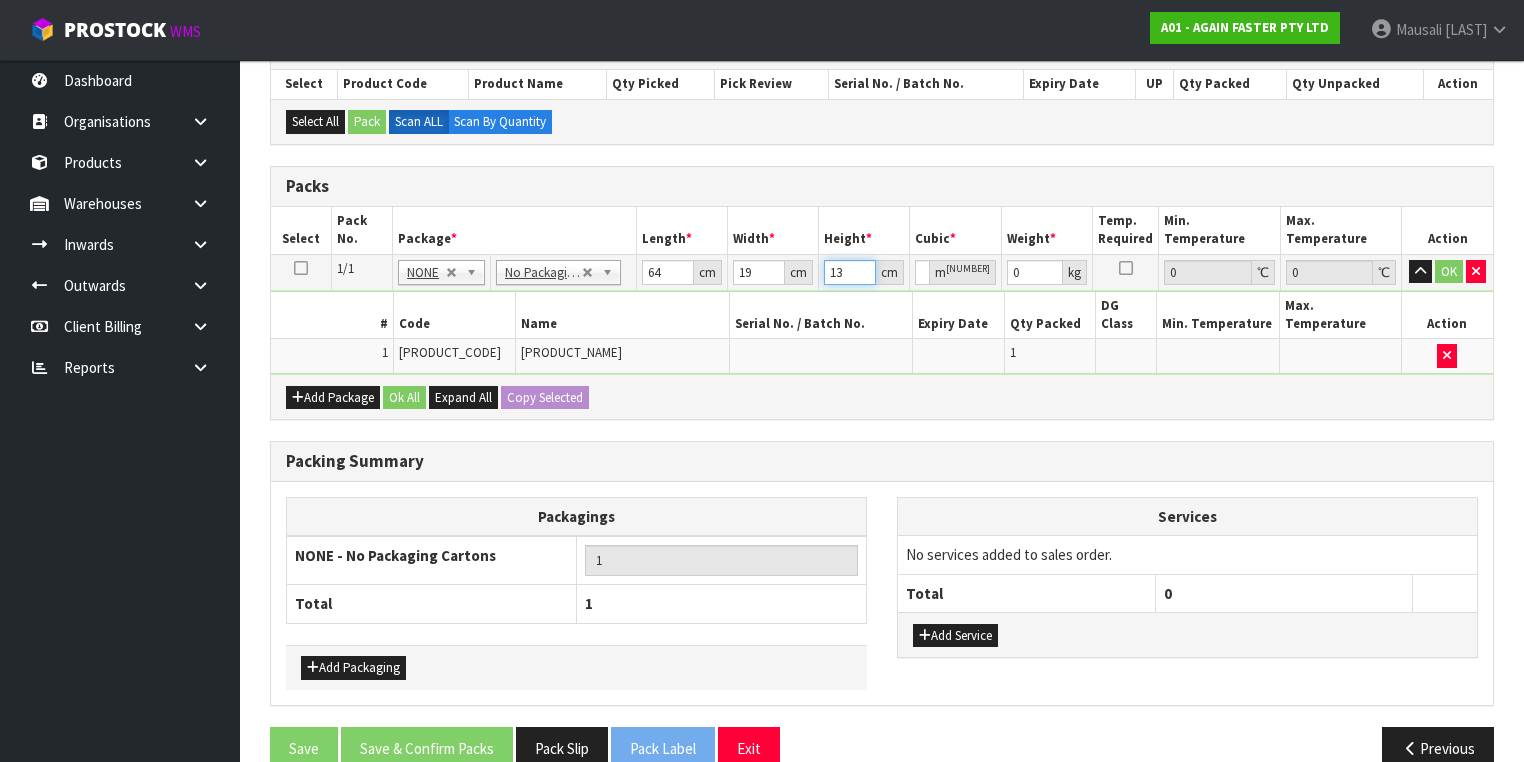 type on "13" 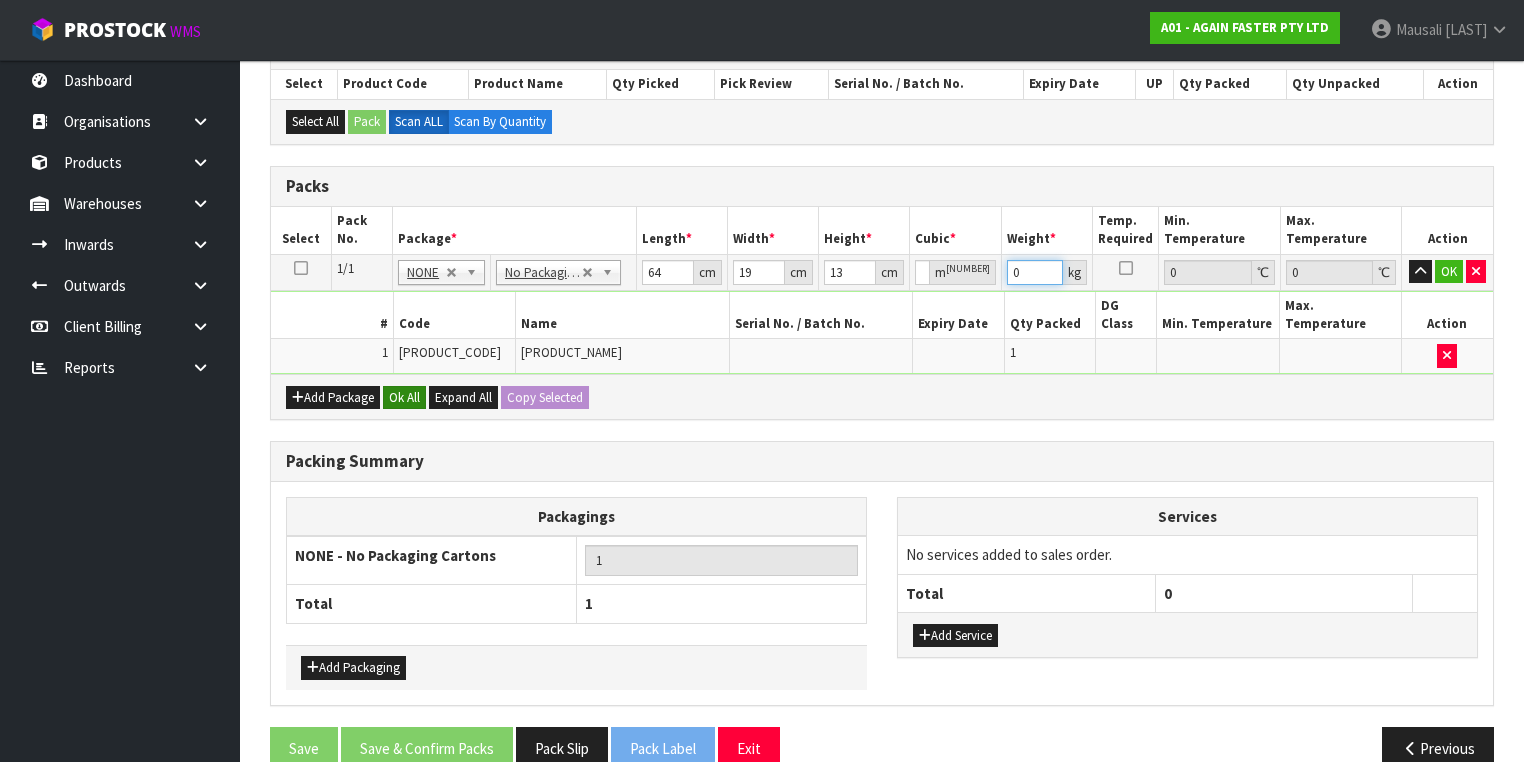 type on "[NUMBER]" 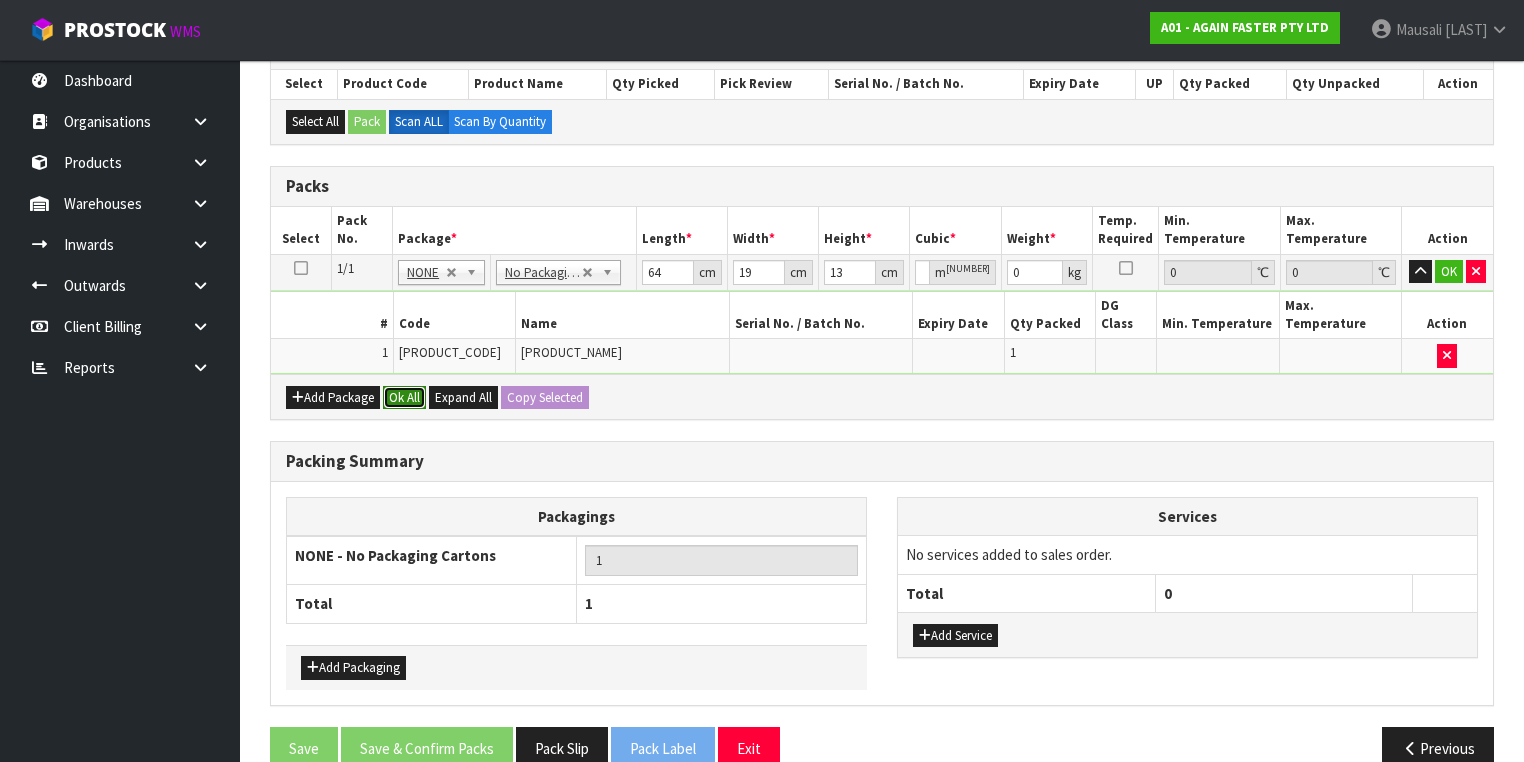 click on "Ok All" at bounding box center (404, 398) 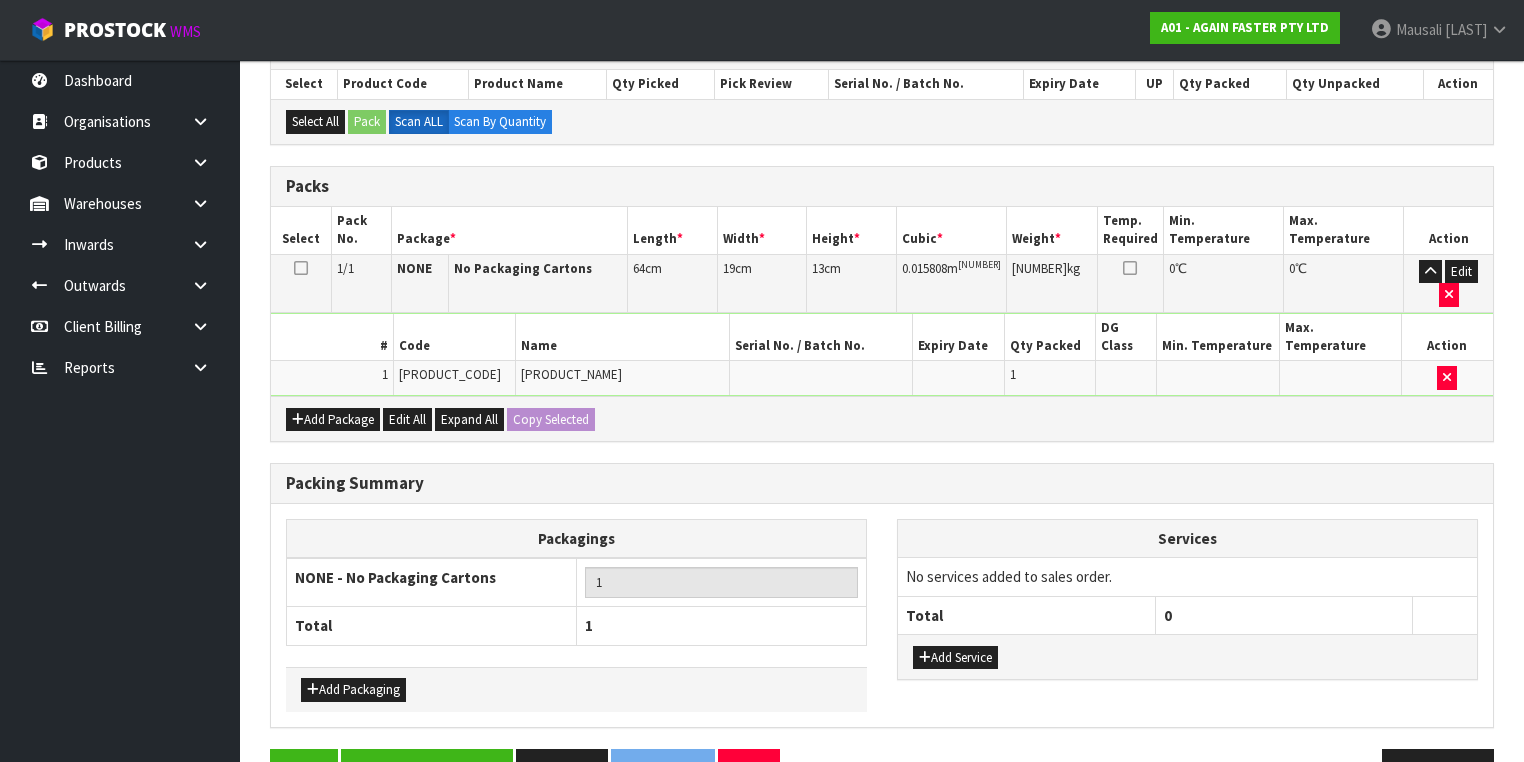 scroll, scrollTop: 440, scrollLeft: 0, axis: vertical 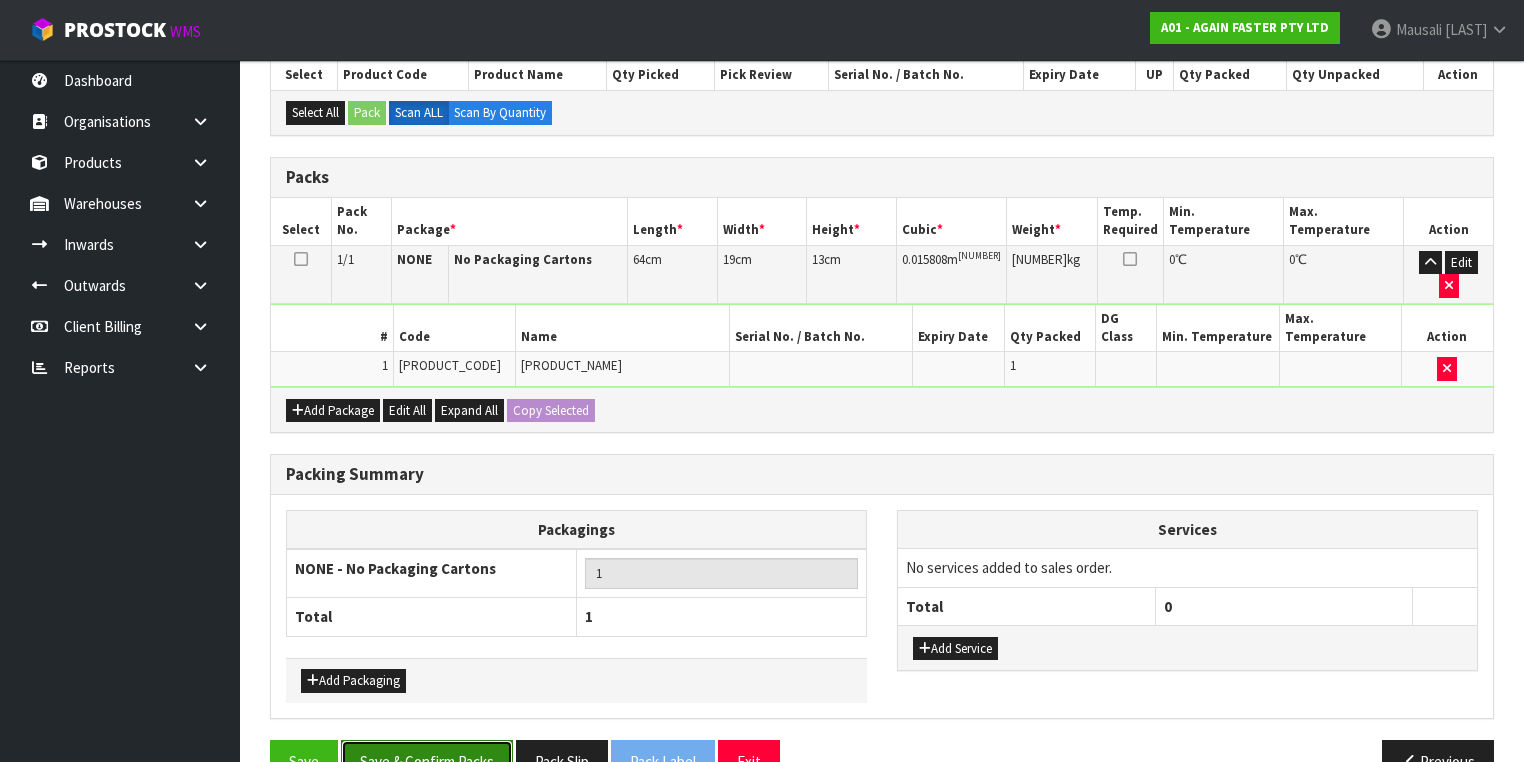 click on "Save & Confirm Packs" at bounding box center [427, 761] 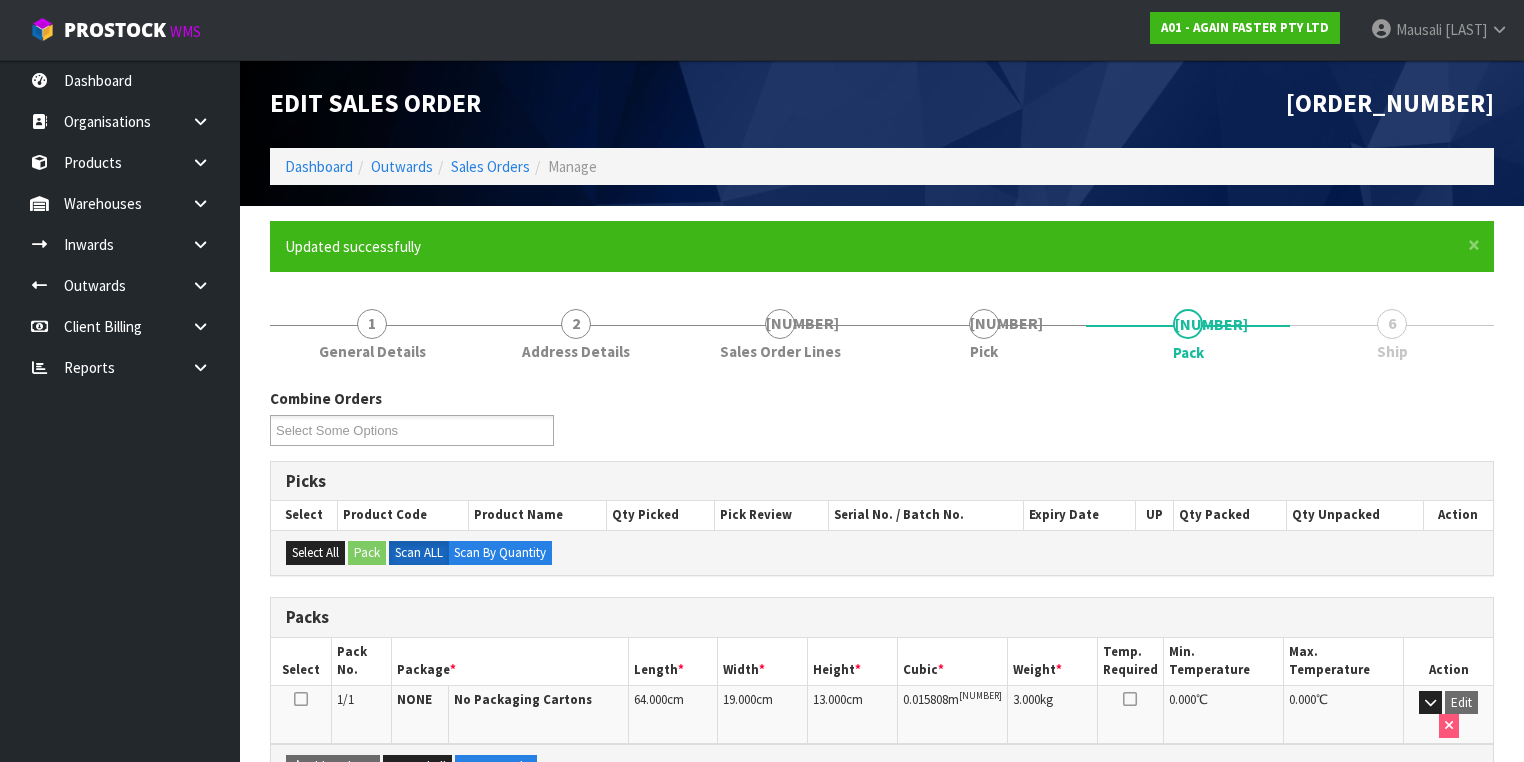 scroll, scrollTop: 332, scrollLeft: 0, axis: vertical 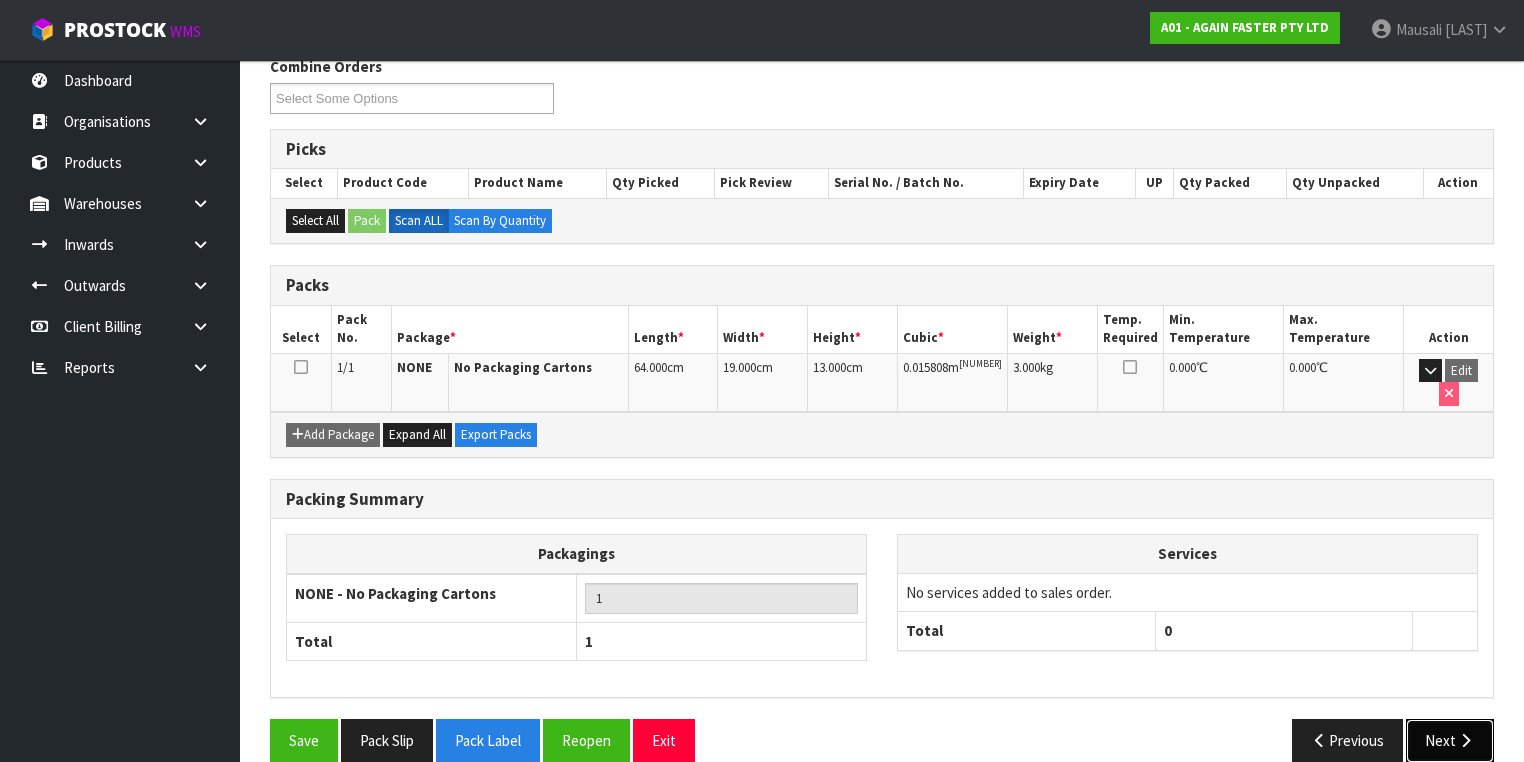 drag, startPoint x: 1435, startPoint y: 719, endPoint x: 1426, endPoint y: 713, distance: 10.816654 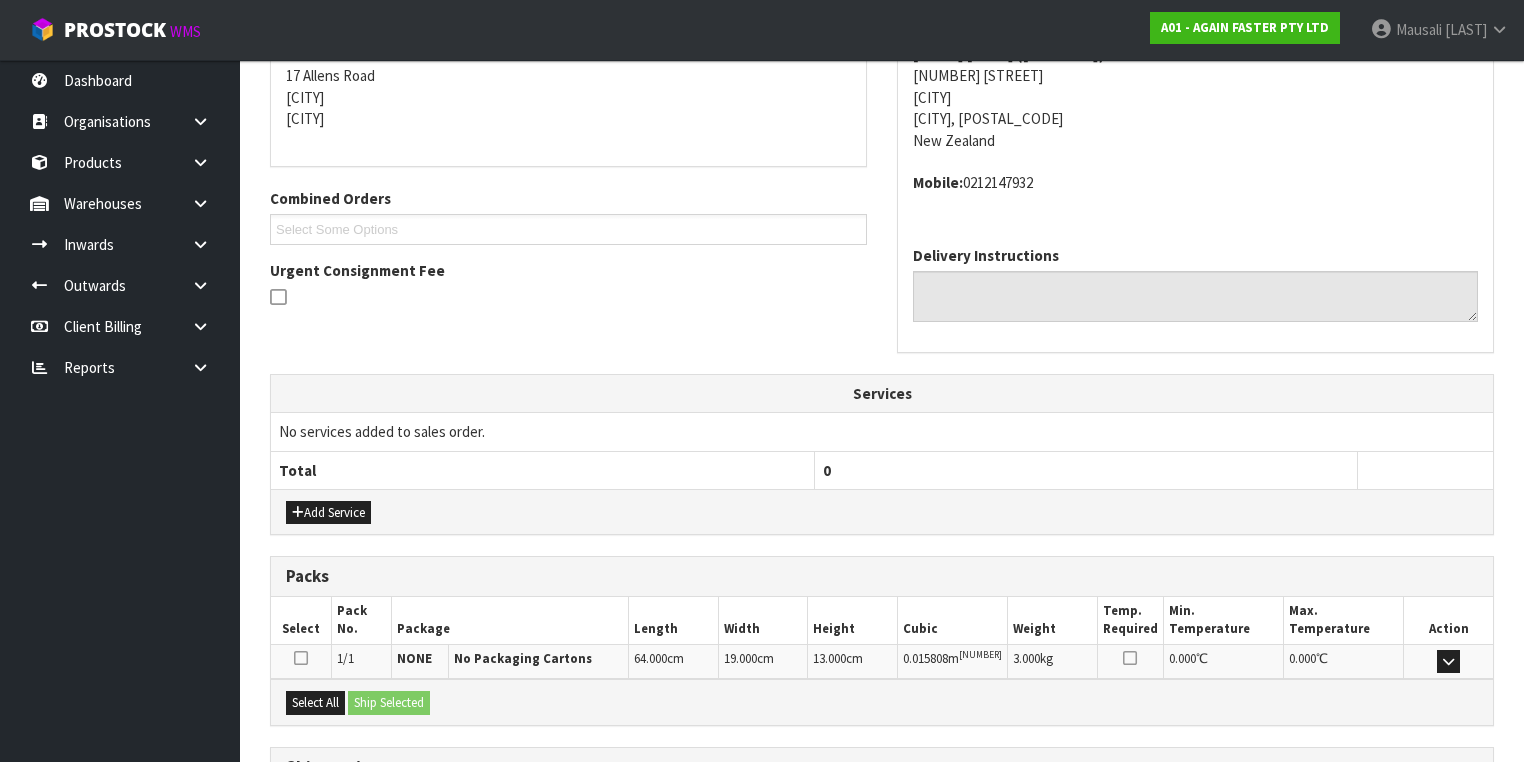 scroll, scrollTop: 571, scrollLeft: 0, axis: vertical 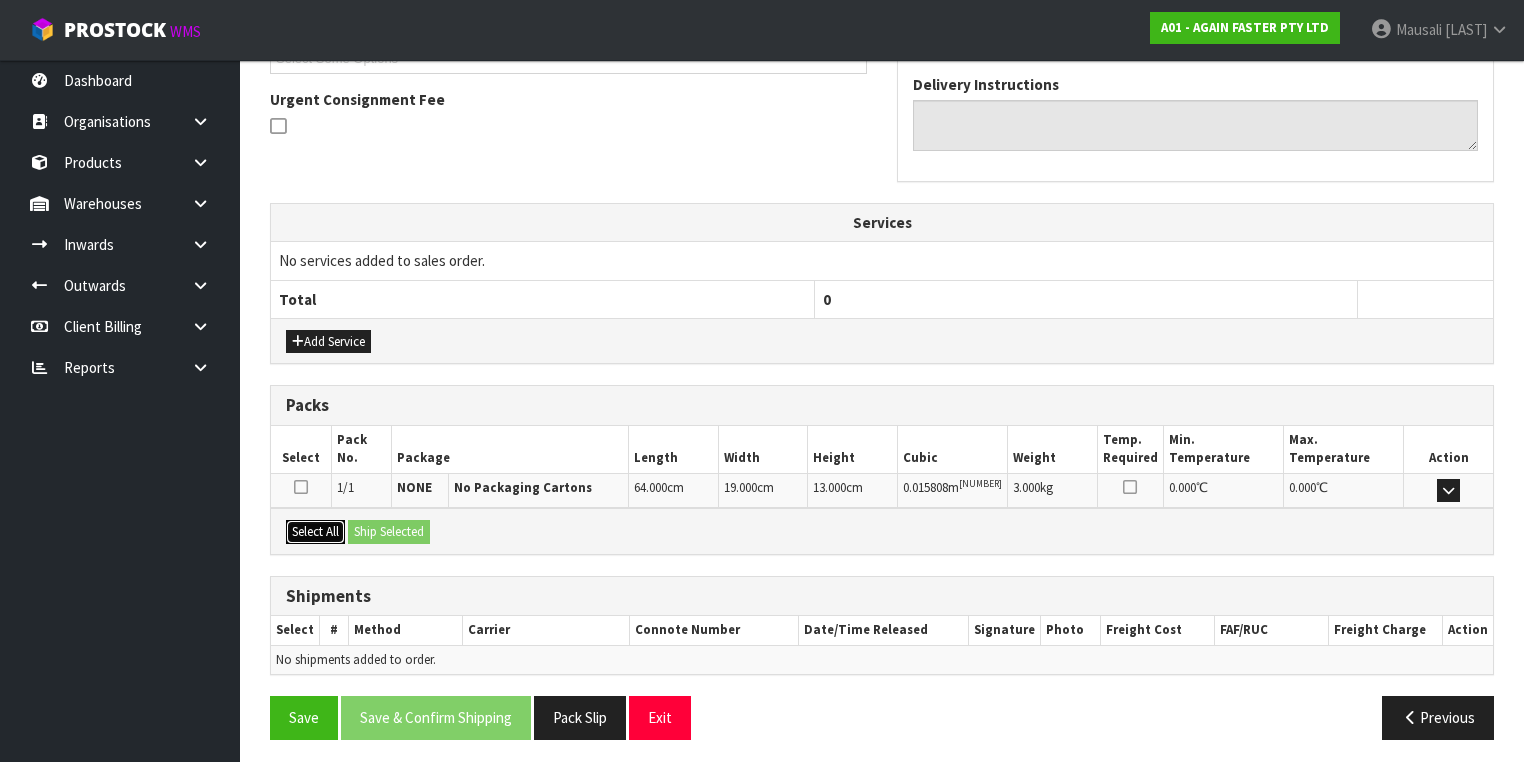 drag, startPoint x: 312, startPoint y: 531, endPoint x: 354, endPoint y: 530, distance: 42.0119 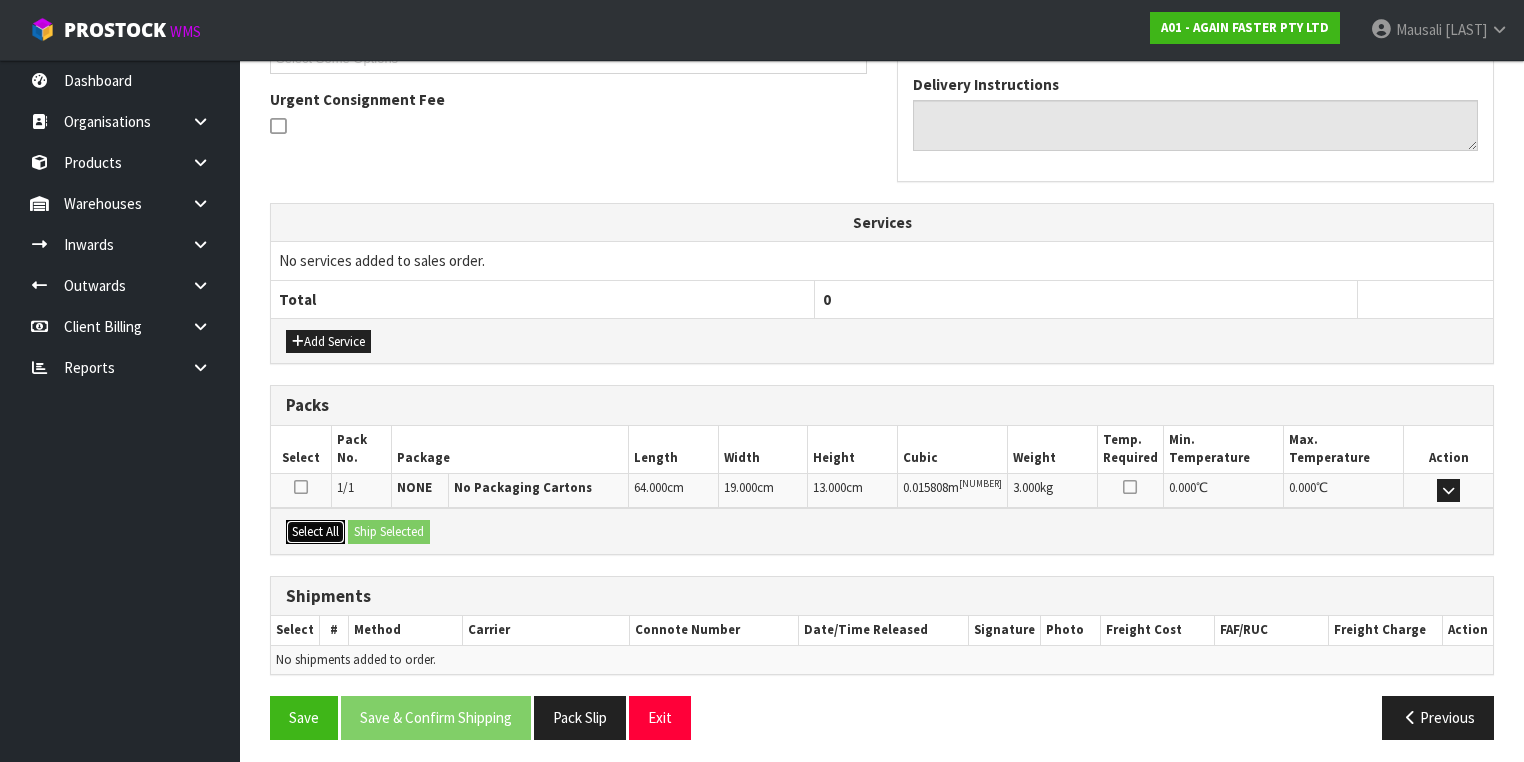 click on "Select All" at bounding box center [328, 342] 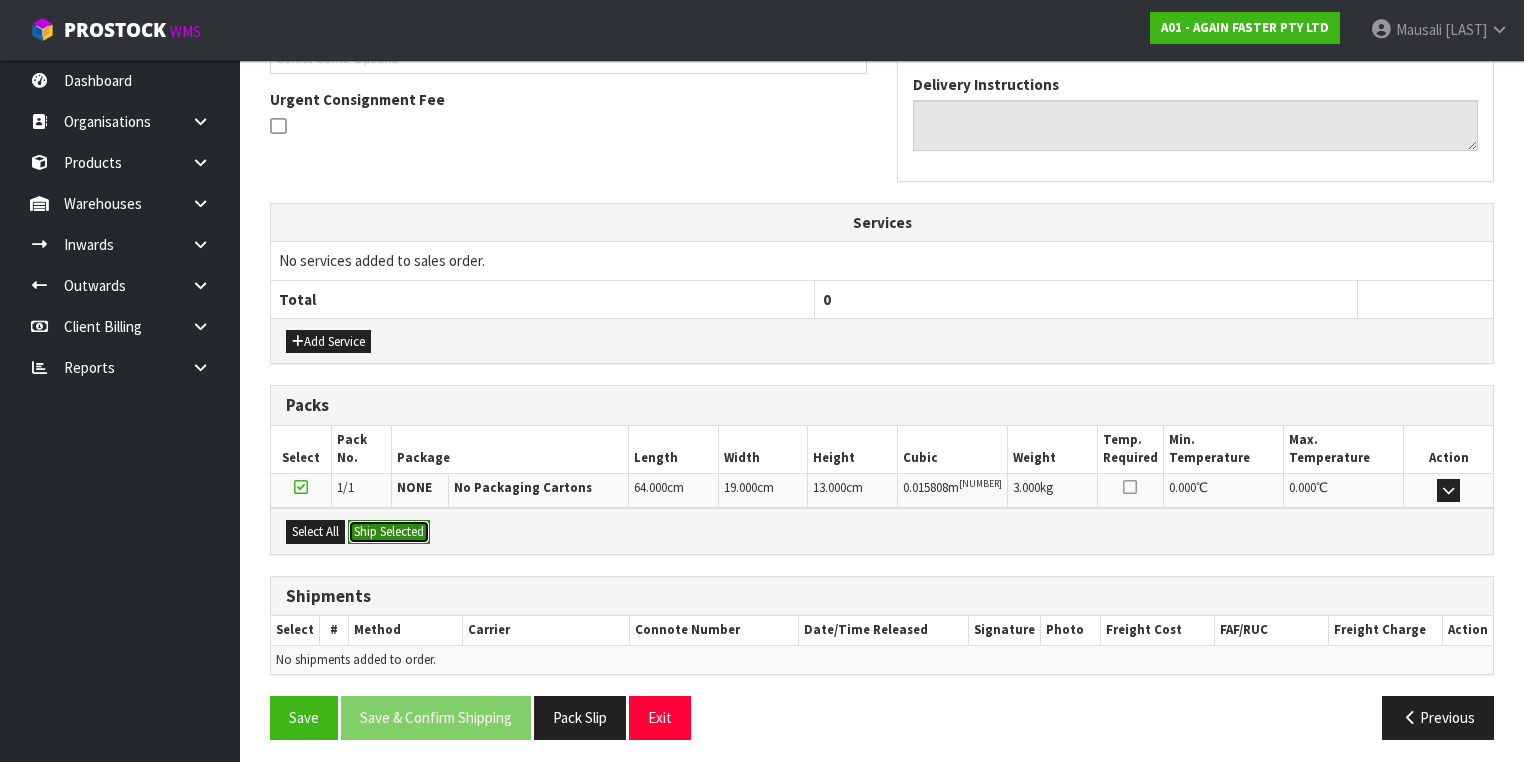 click on "Ship Selected" at bounding box center [389, 532] 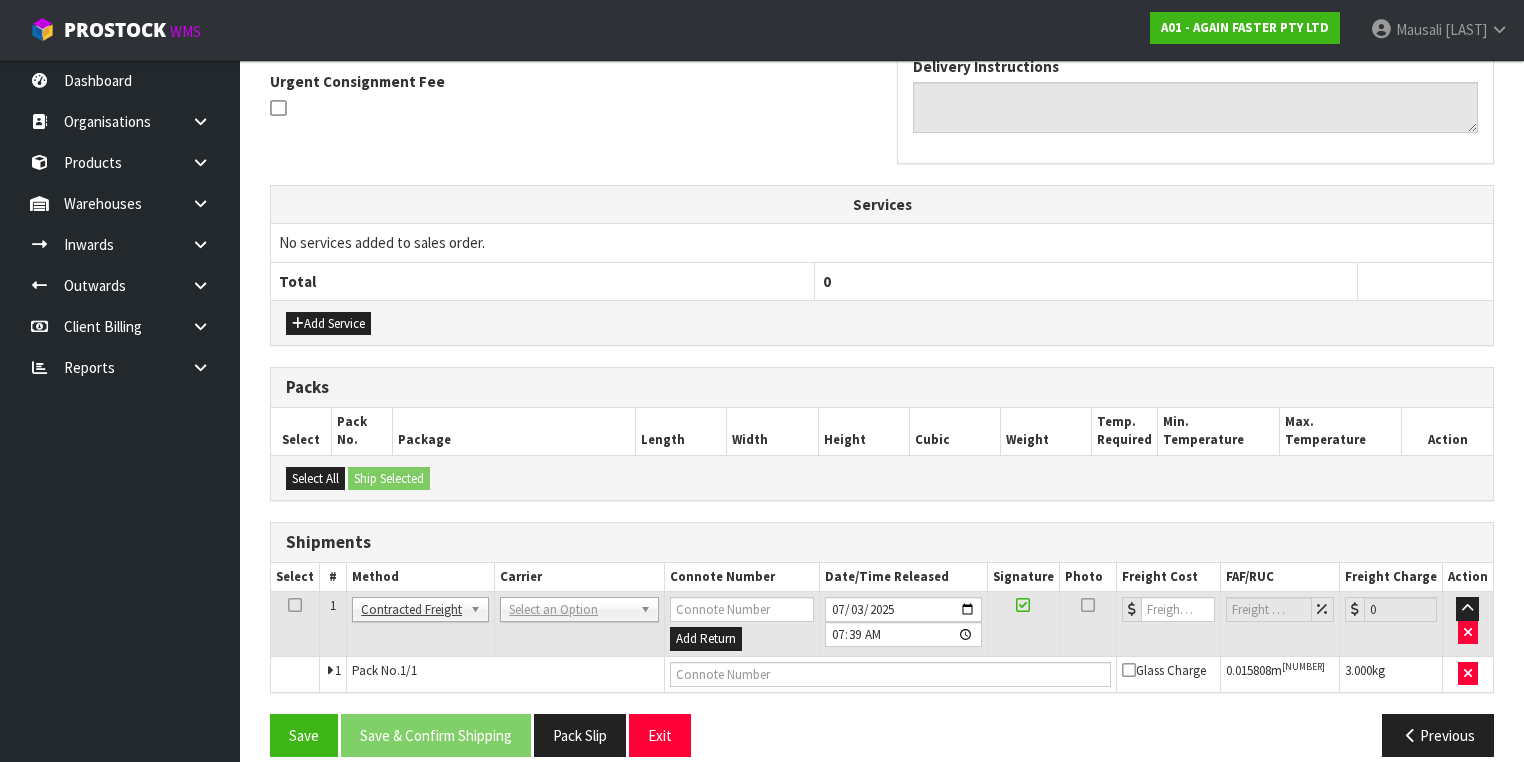 scroll, scrollTop: 606, scrollLeft: 0, axis: vertical 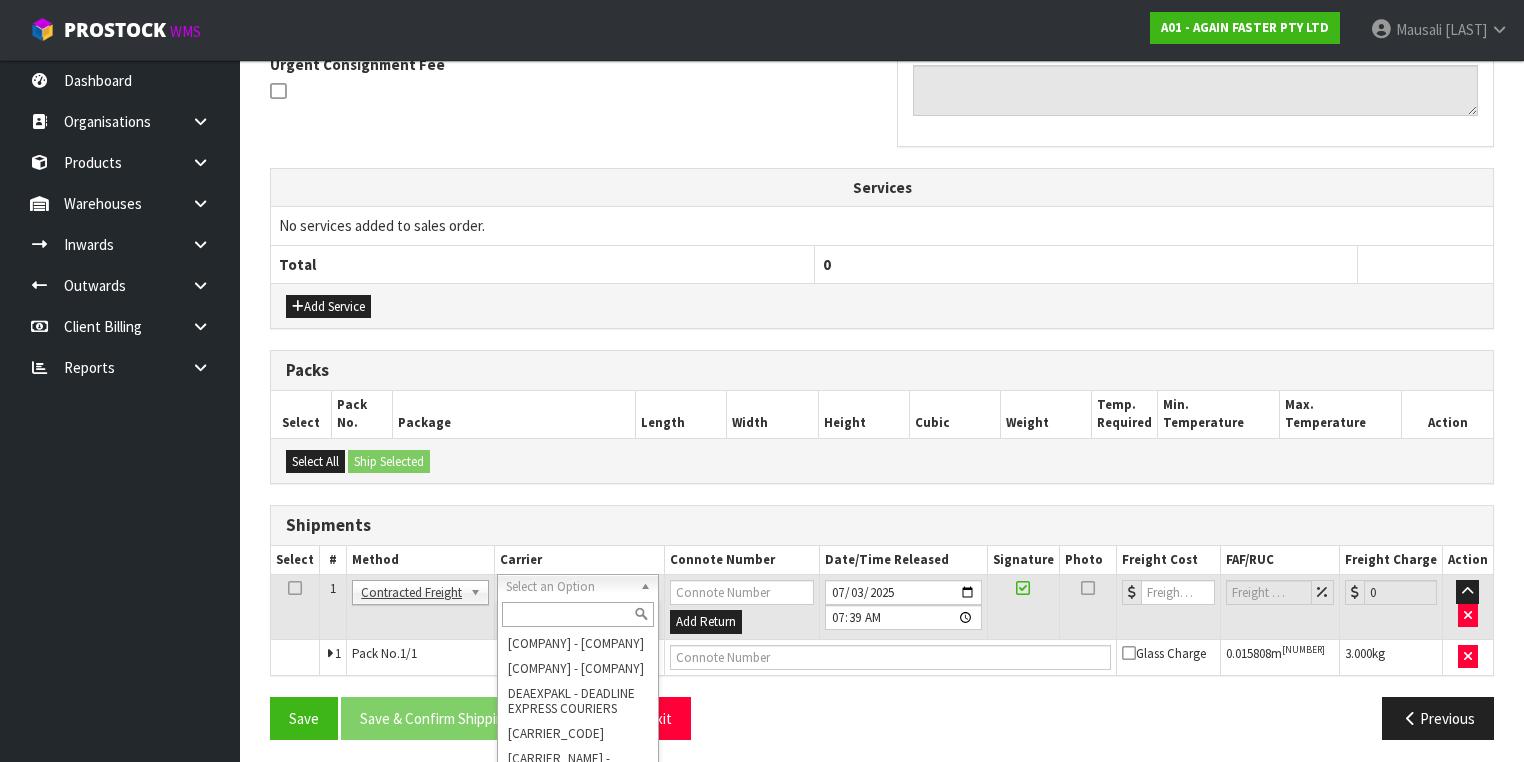 click at bounding box center [578, 614] 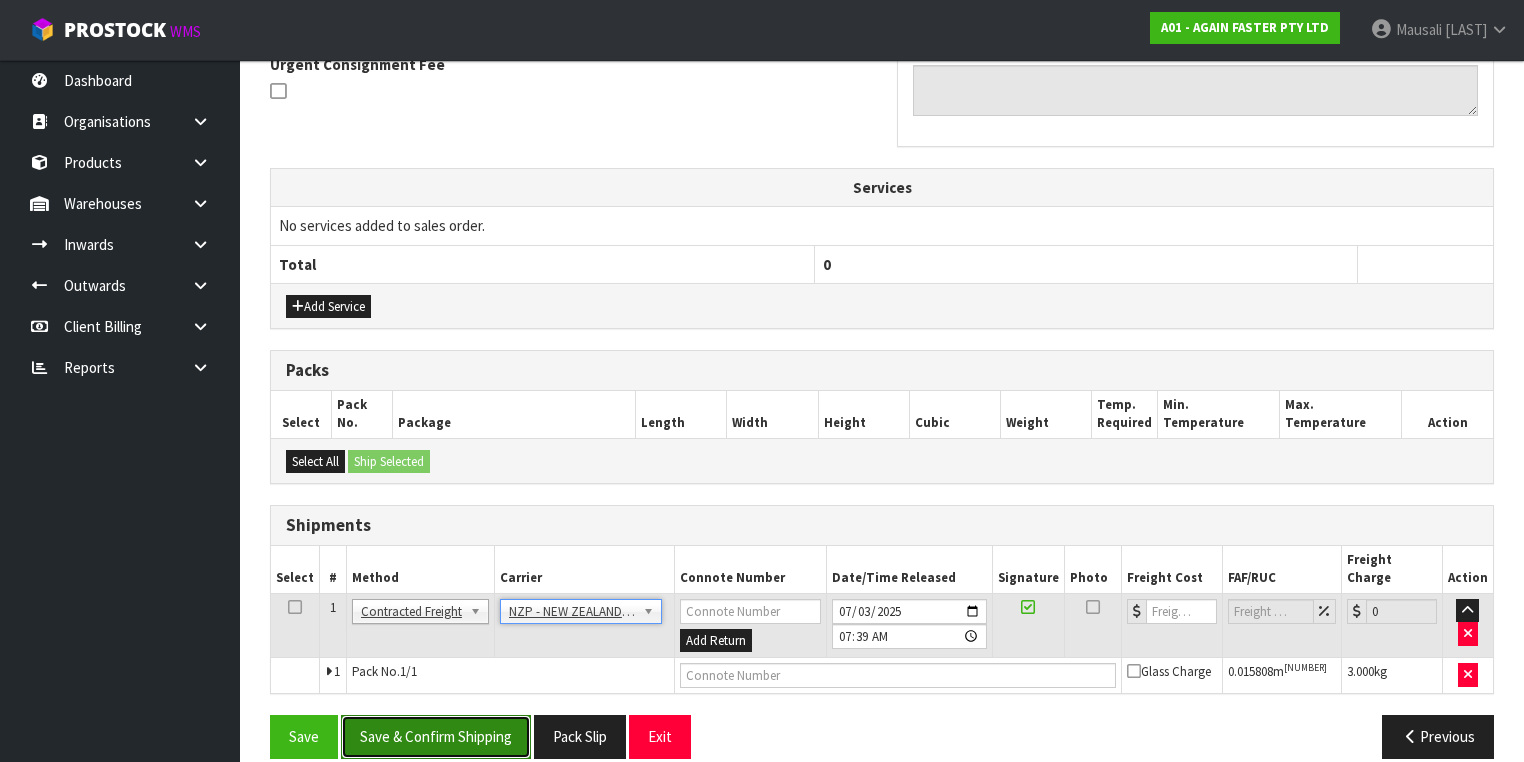 click on "Save & Confirm Shipping" at bounding box center [436, 736] 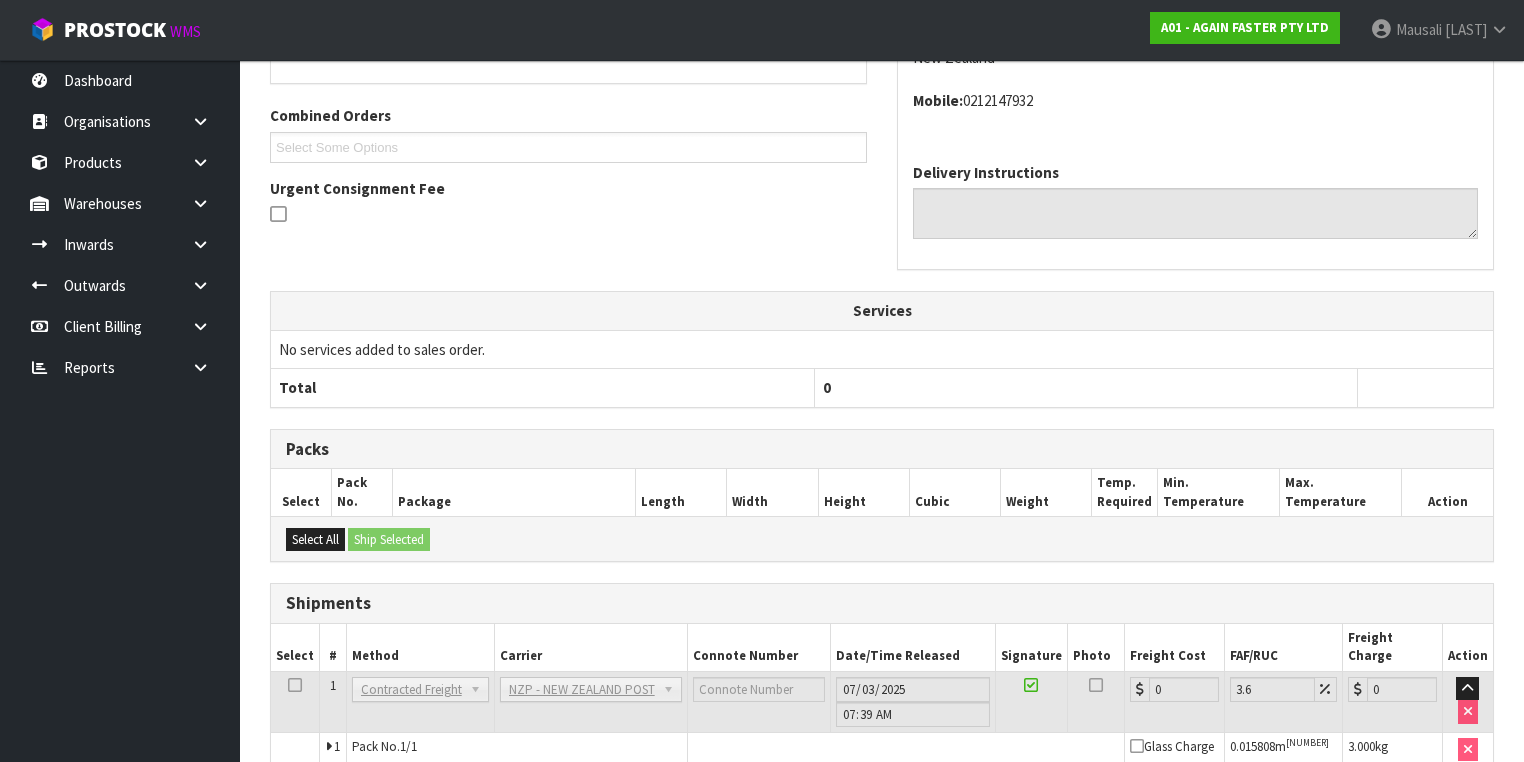 scroll, scrollTop: 579, scrollLeft: 0, axis: vertical 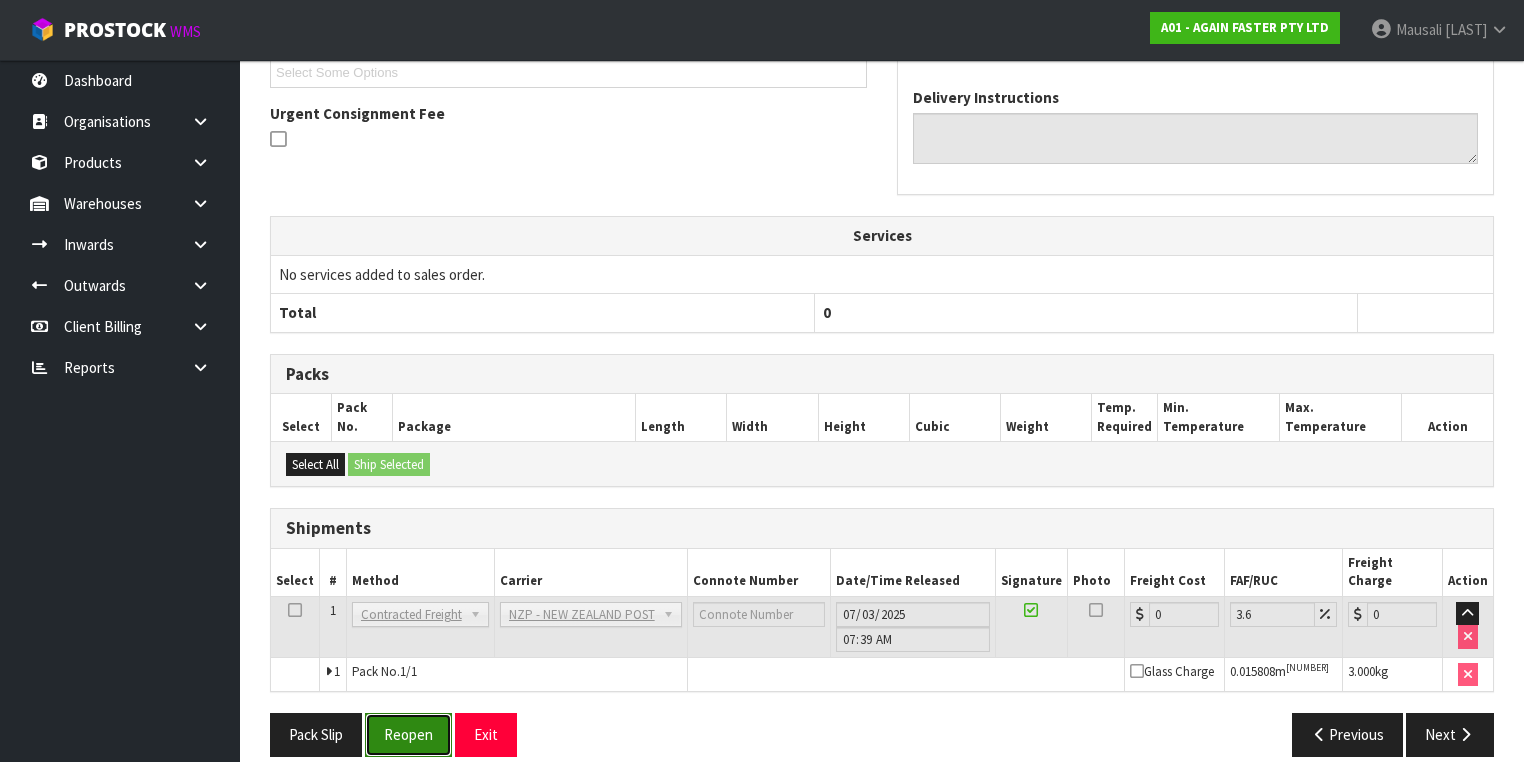 click on "Reopen" at bounding box center [408, 734] 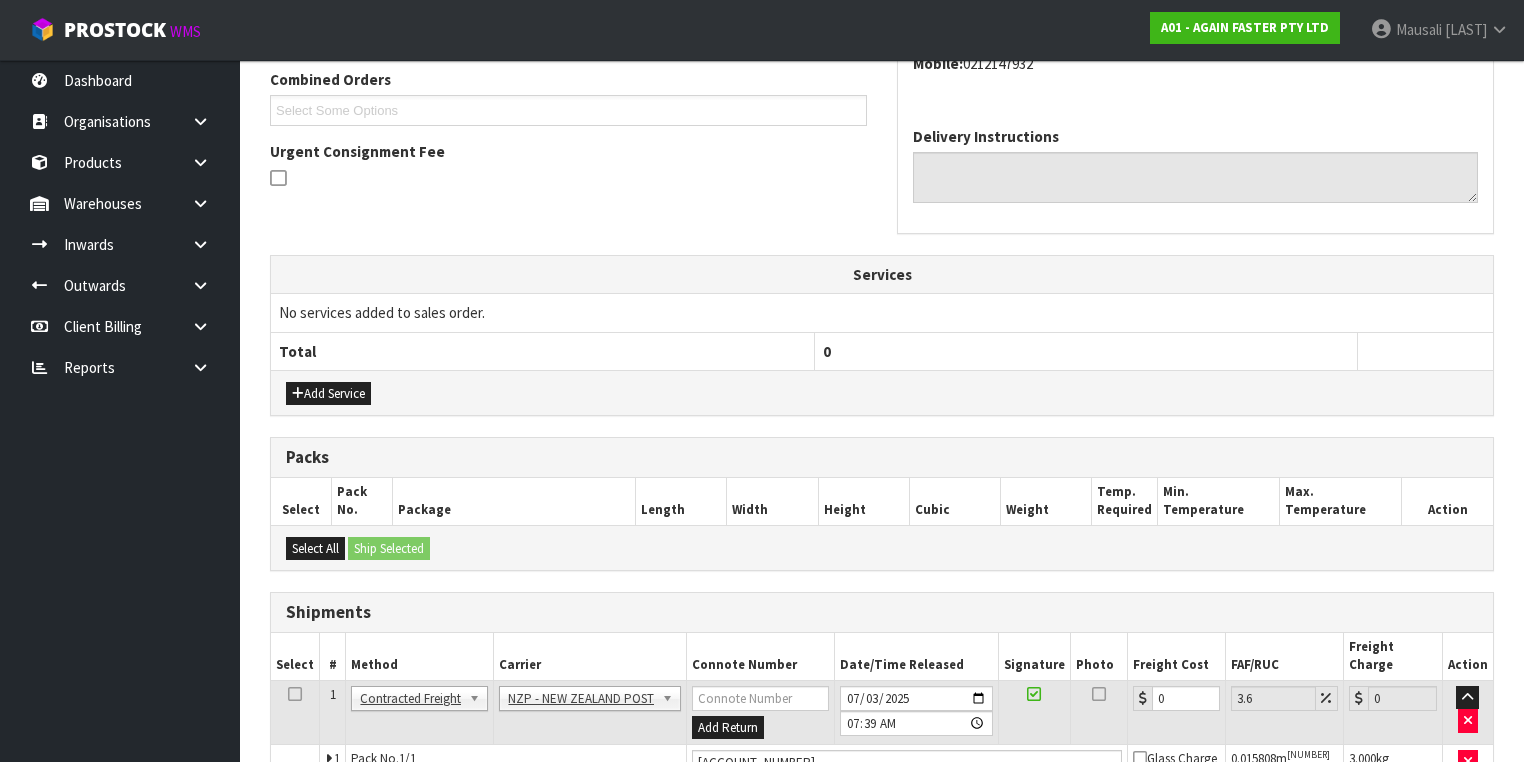 scroll, scrollTop: 624, scrollLeft: 0, axis: vertical 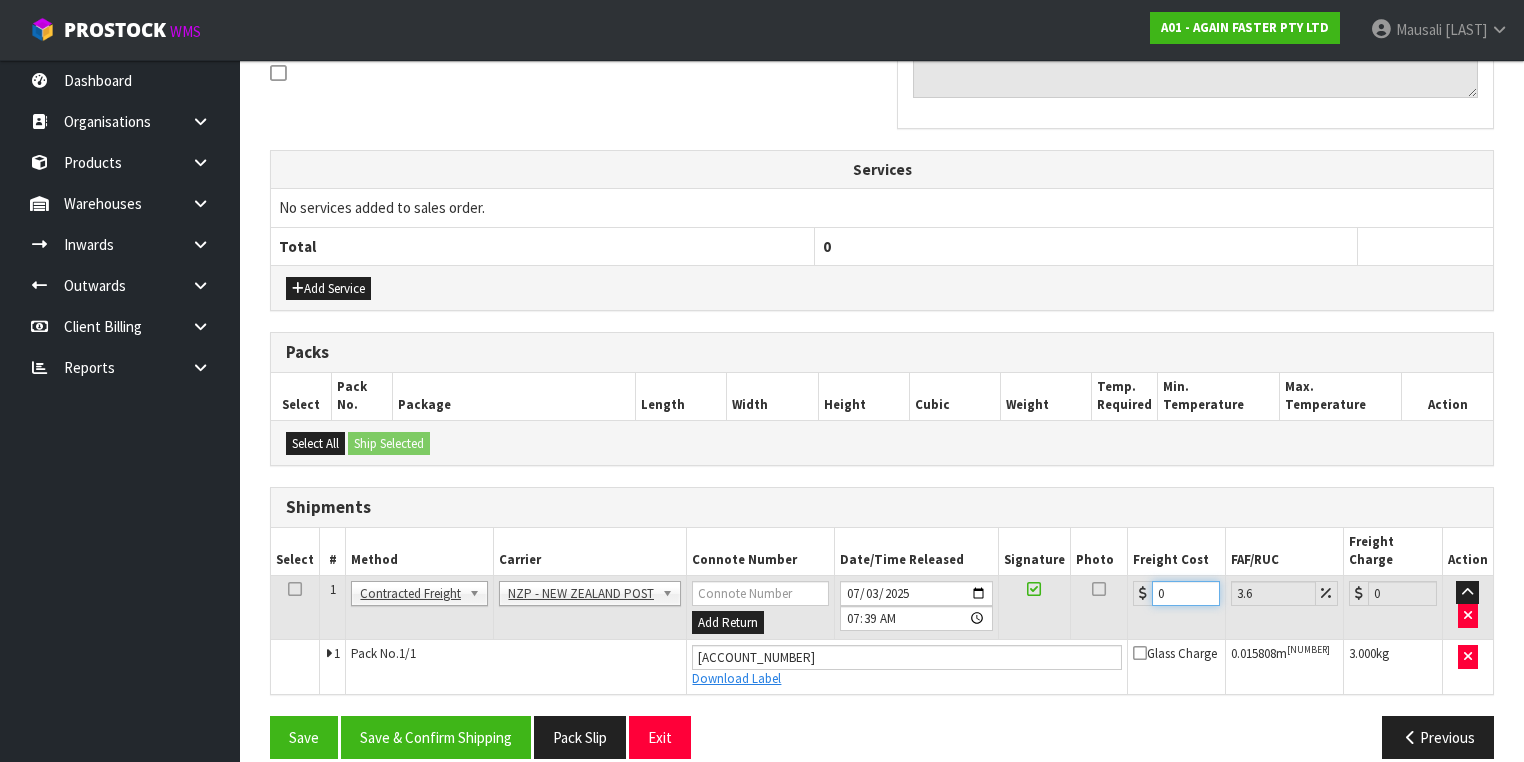 drag, startPoint x: 1178, startPoint y: 572, endPoint x: 1141, endPoint y: 585, distance: 39.217342 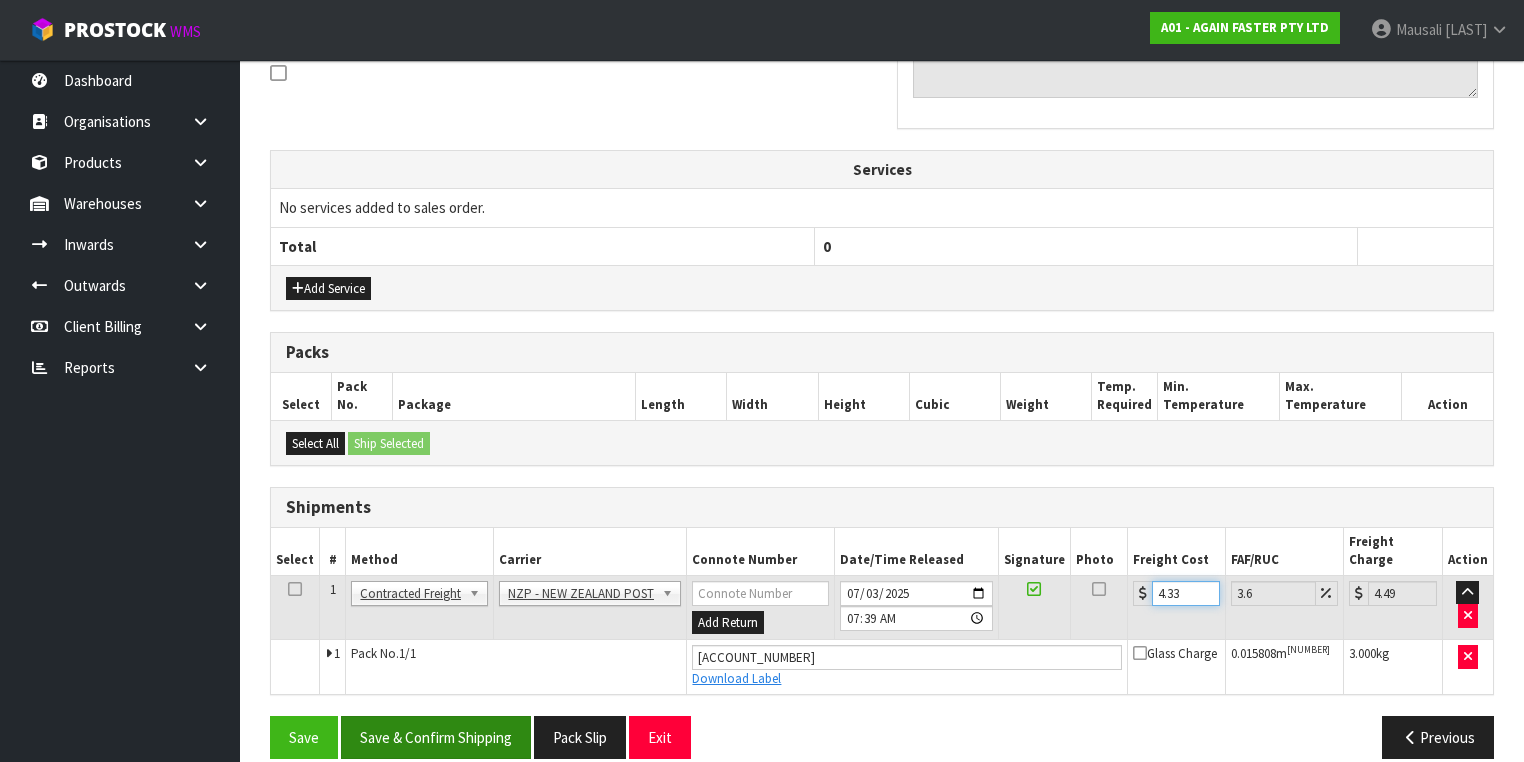 type on "4.33" 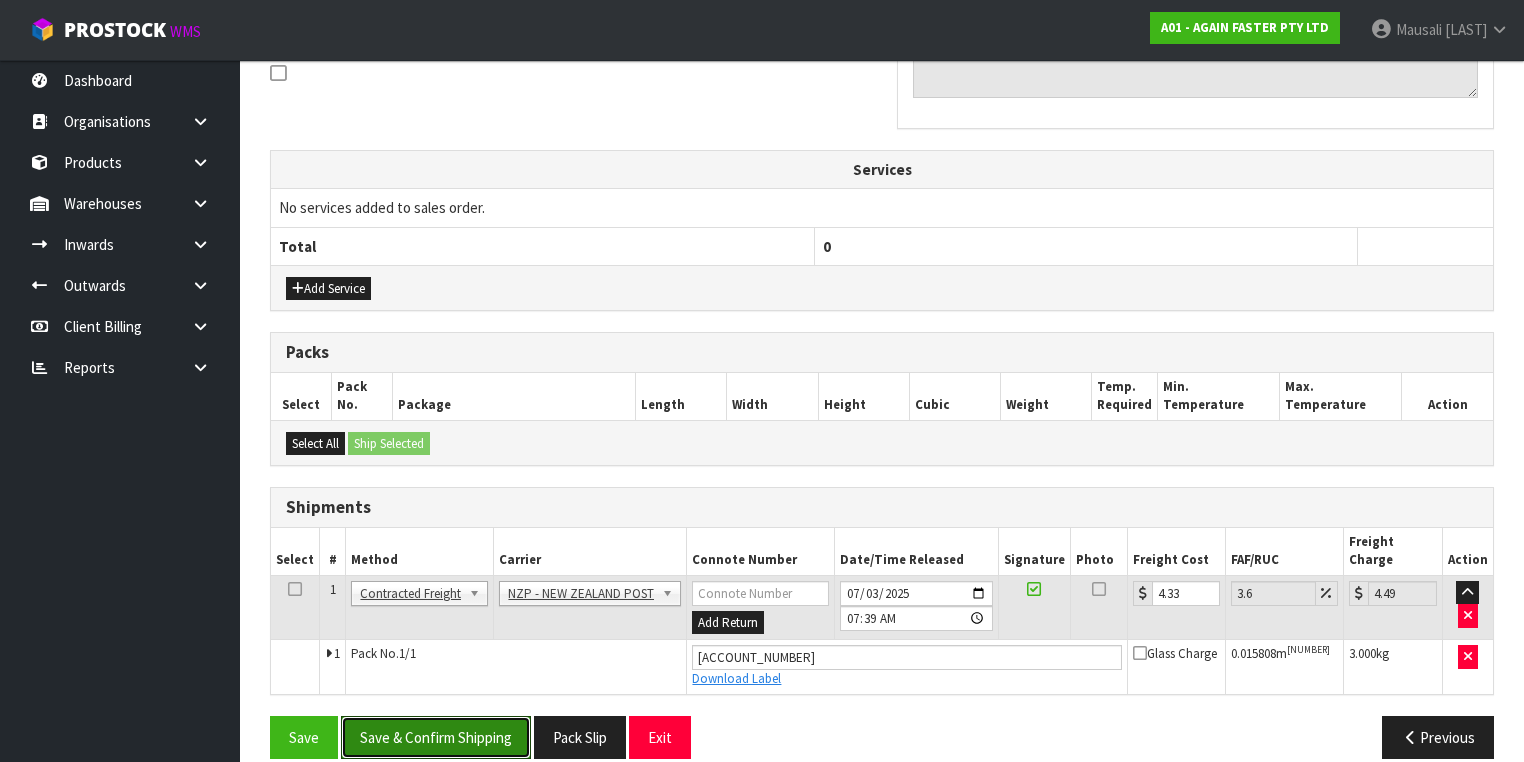 drag, startPoint x: 514, startPoint y: 716, endPoint x: 883, endPoint y: 506, distance: 424.57156 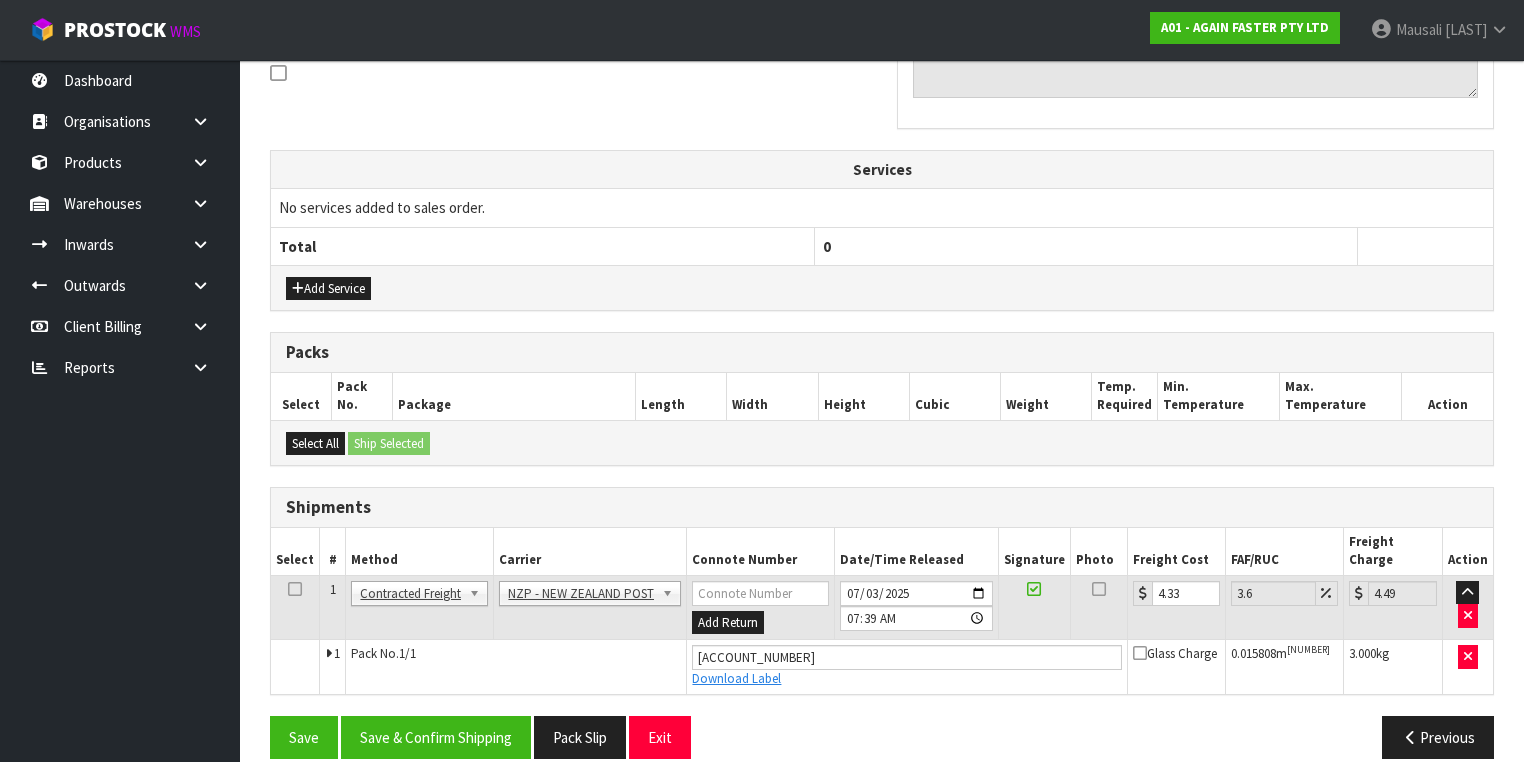 scroll, scrollTop: 0, scrollLeft: 0, axis: both 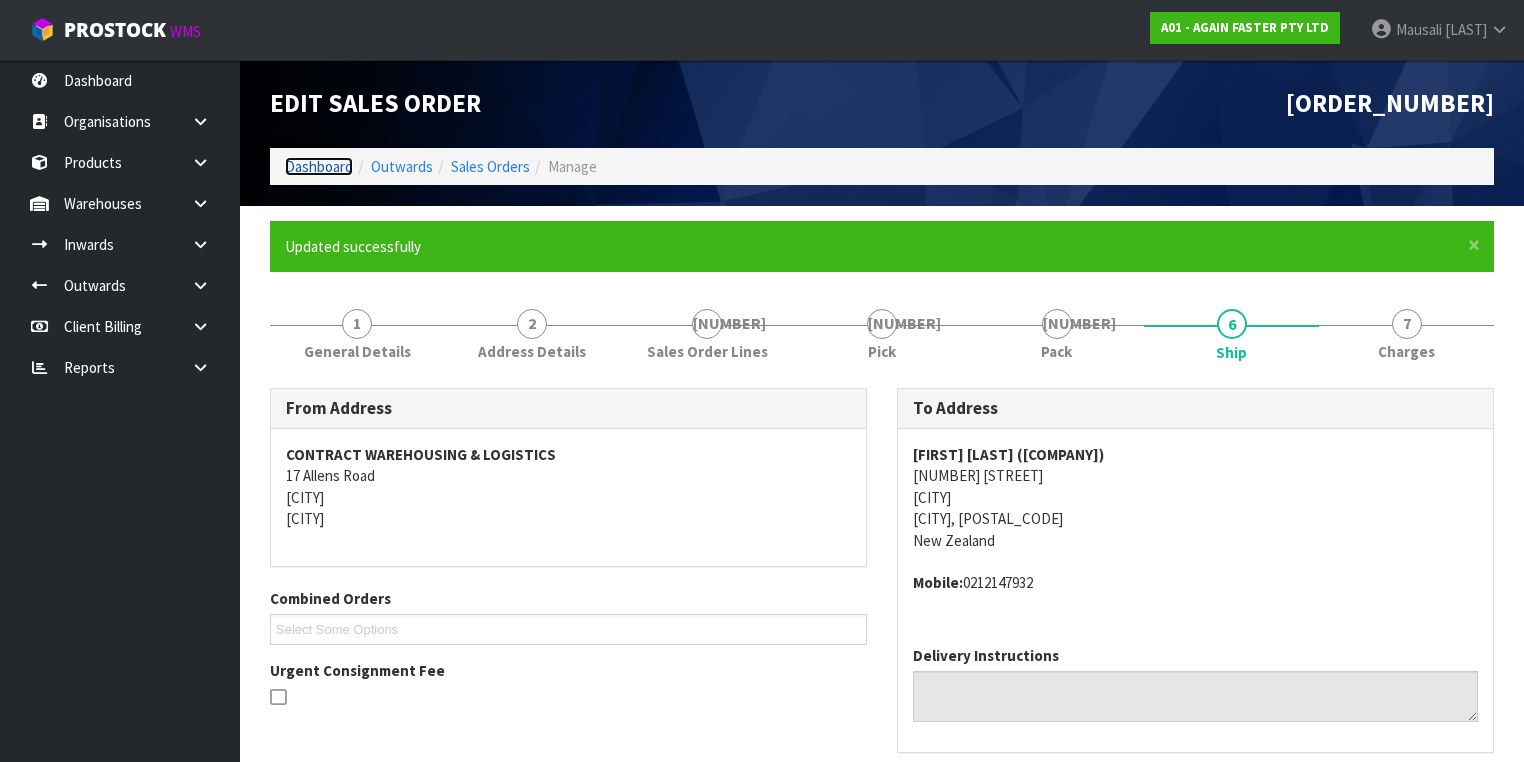 click on "Dashboard" at bounding box center [319, 166] 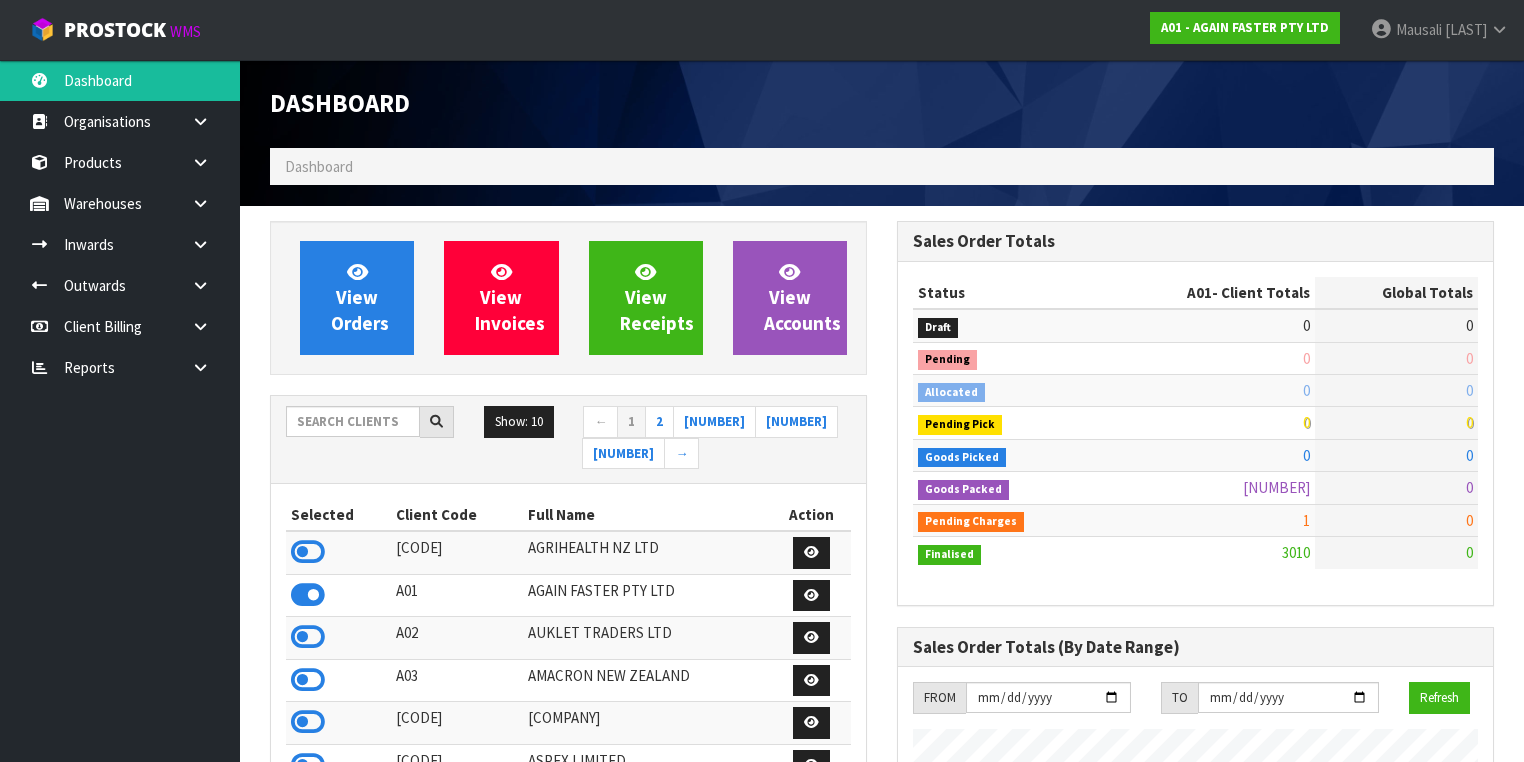 scroll, scrollTop: 998748, scrollLeft: 999372, axis: both 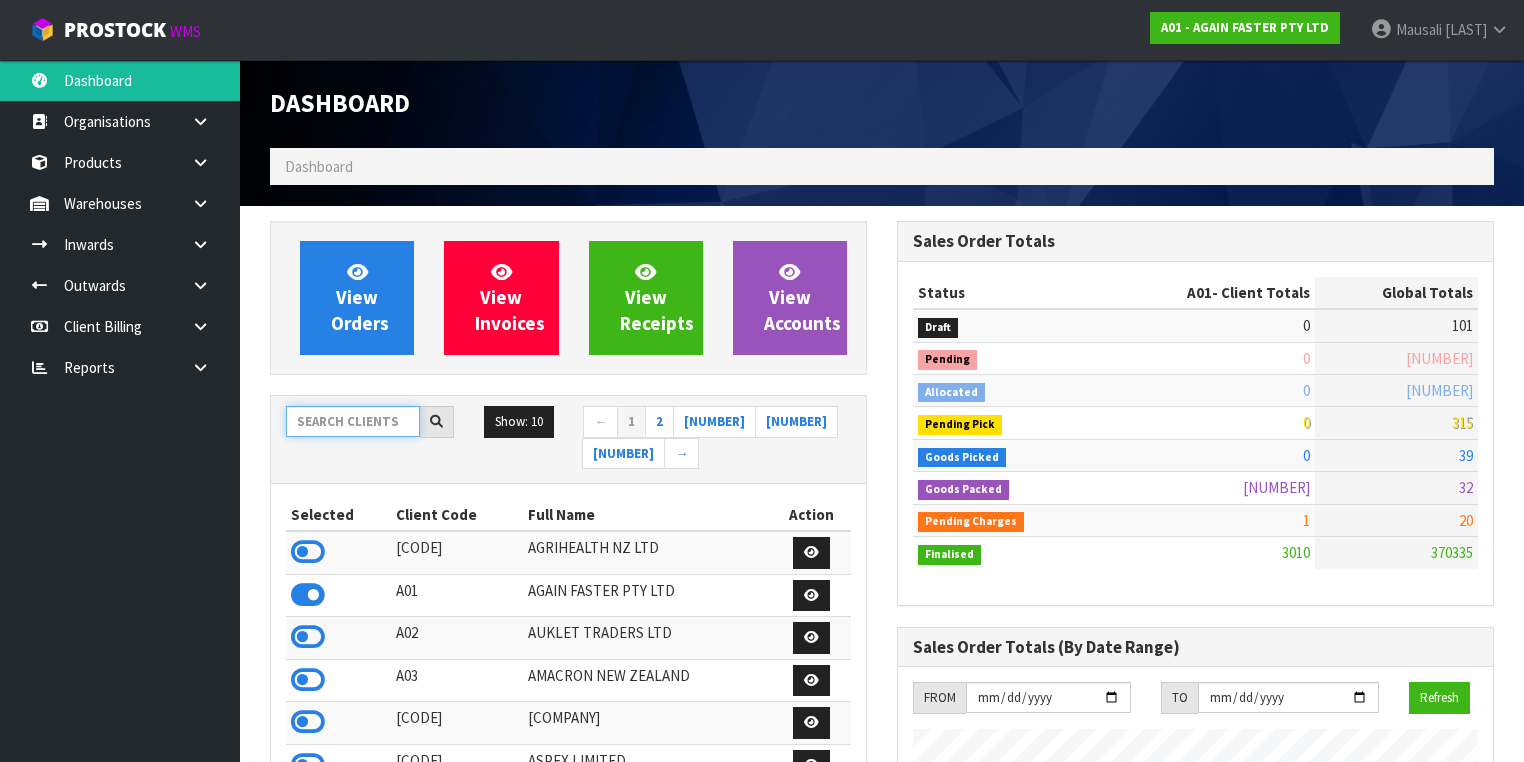 click at bounding box center [353, 421] 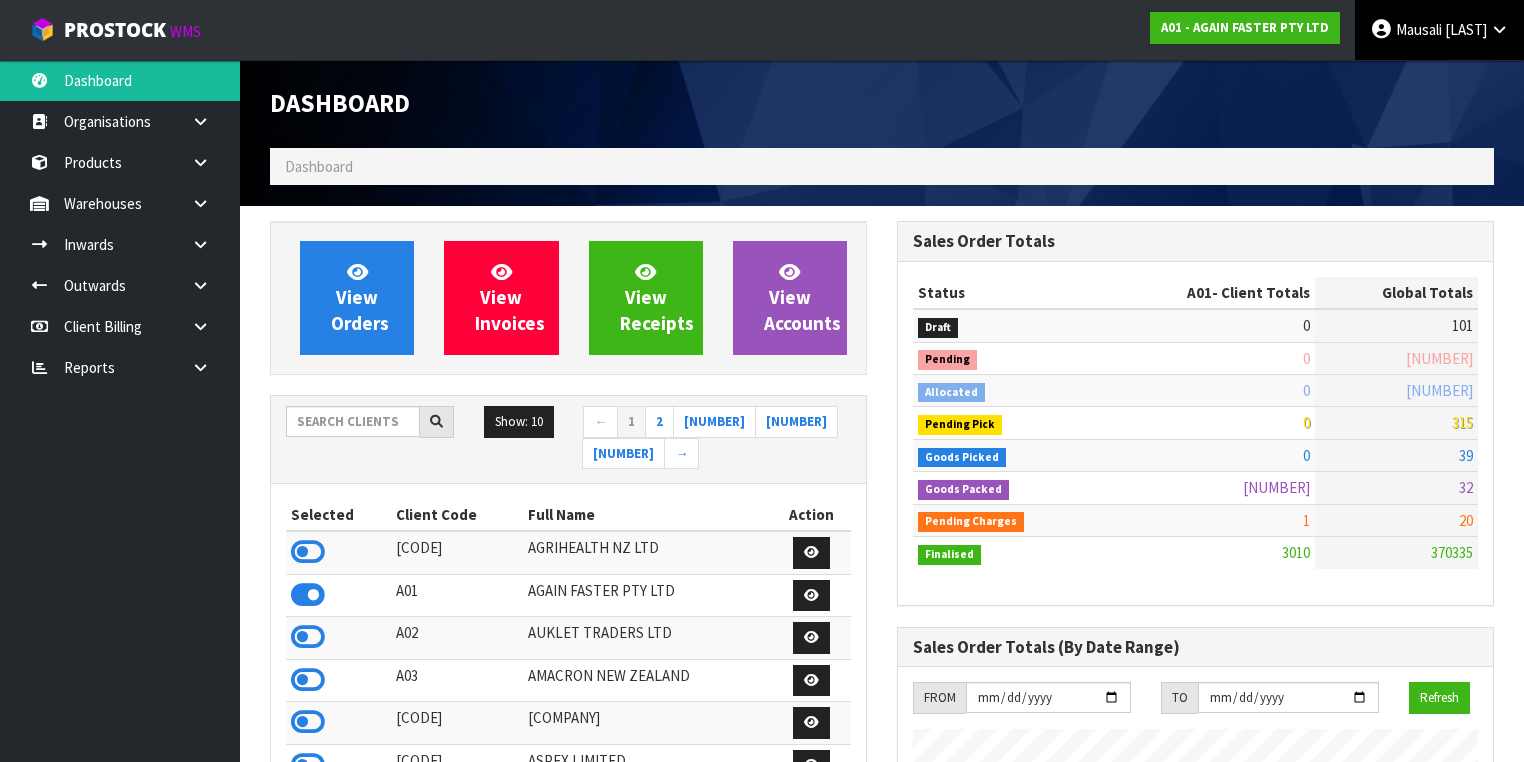 click on "[FIRST] [LAST]" at bounding box center (1439, 30) 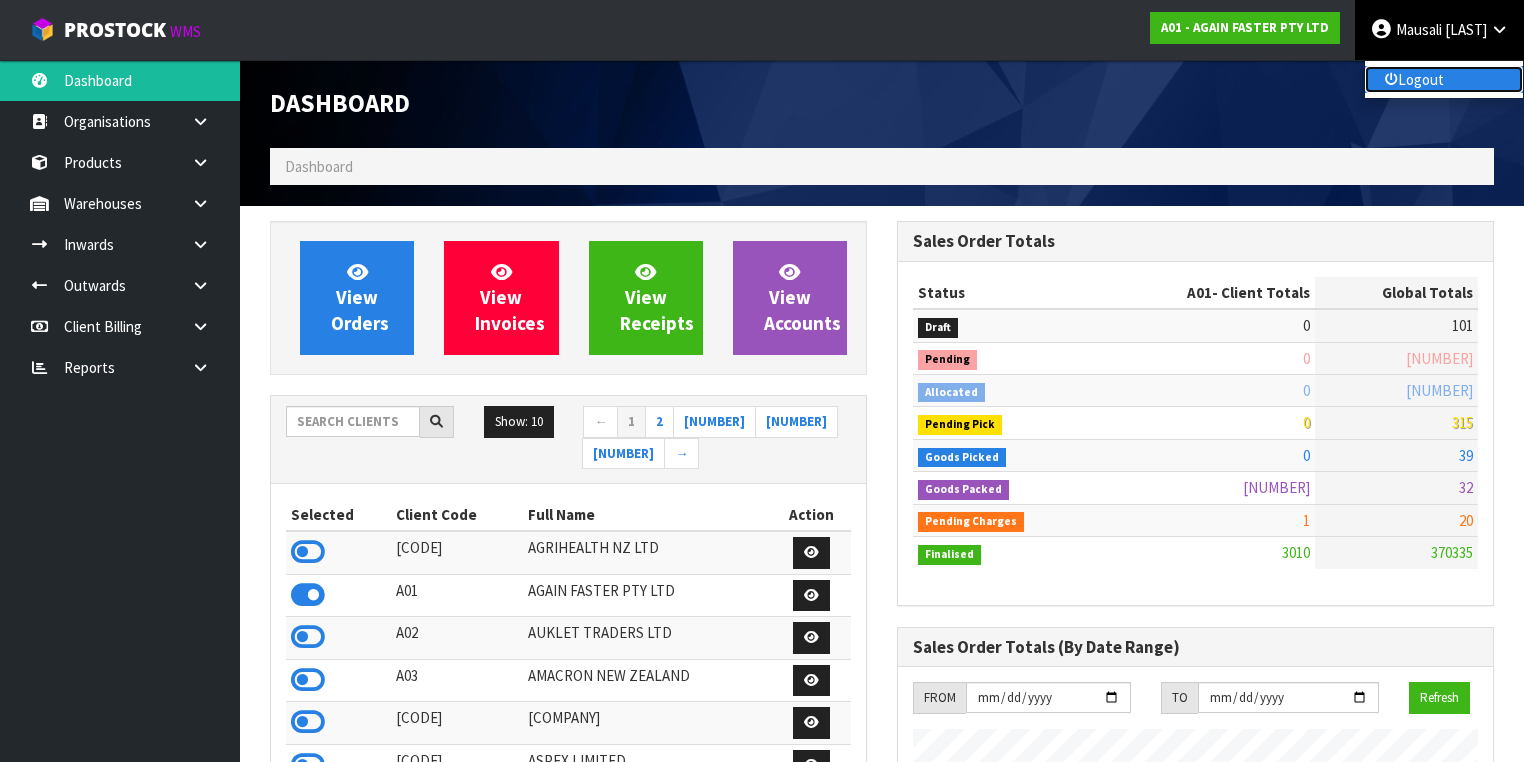 click on "Logout" at bounding box center [1444, 79] 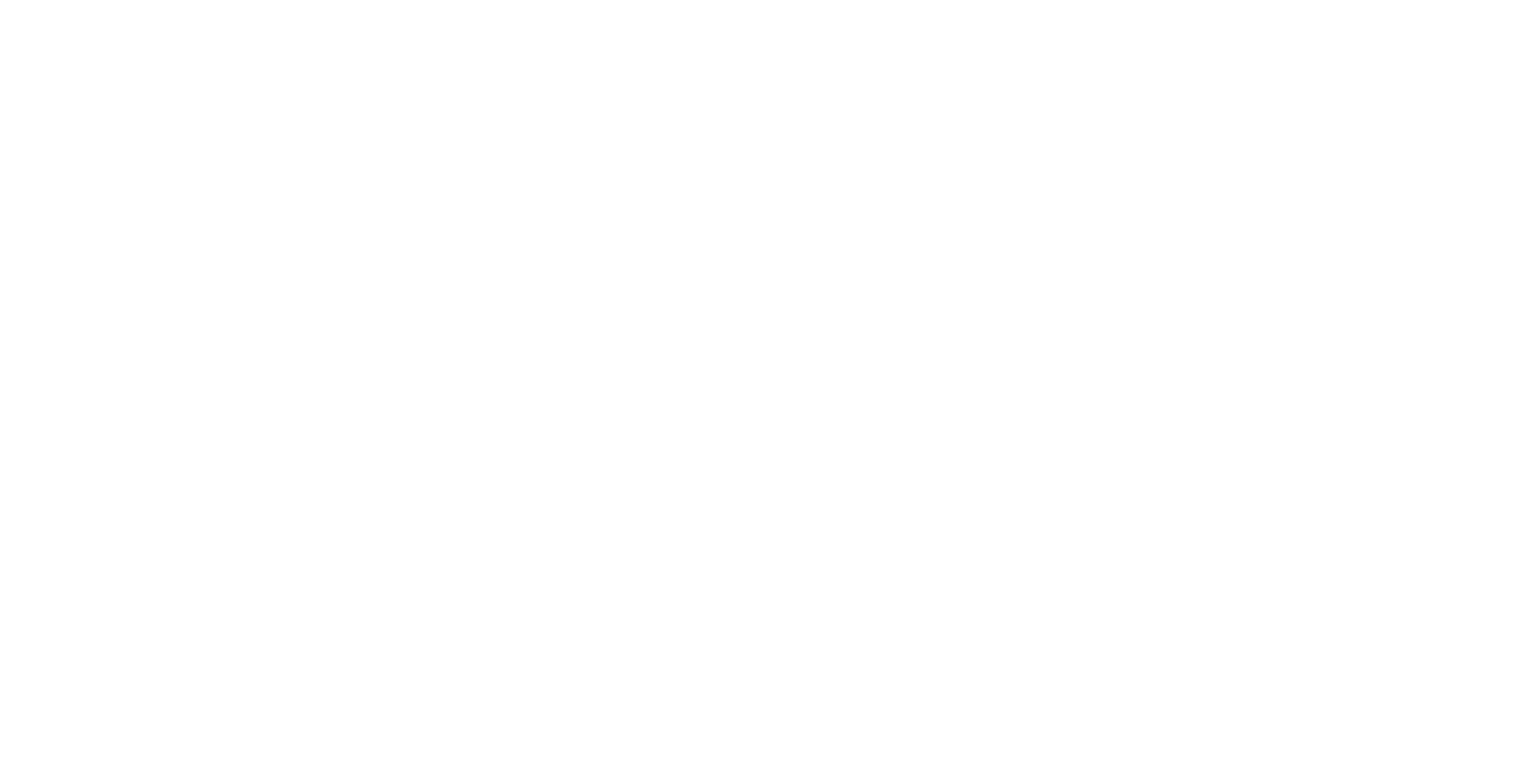 scroll, scrollTop: 0, scrollLeft: 0, axis: both 